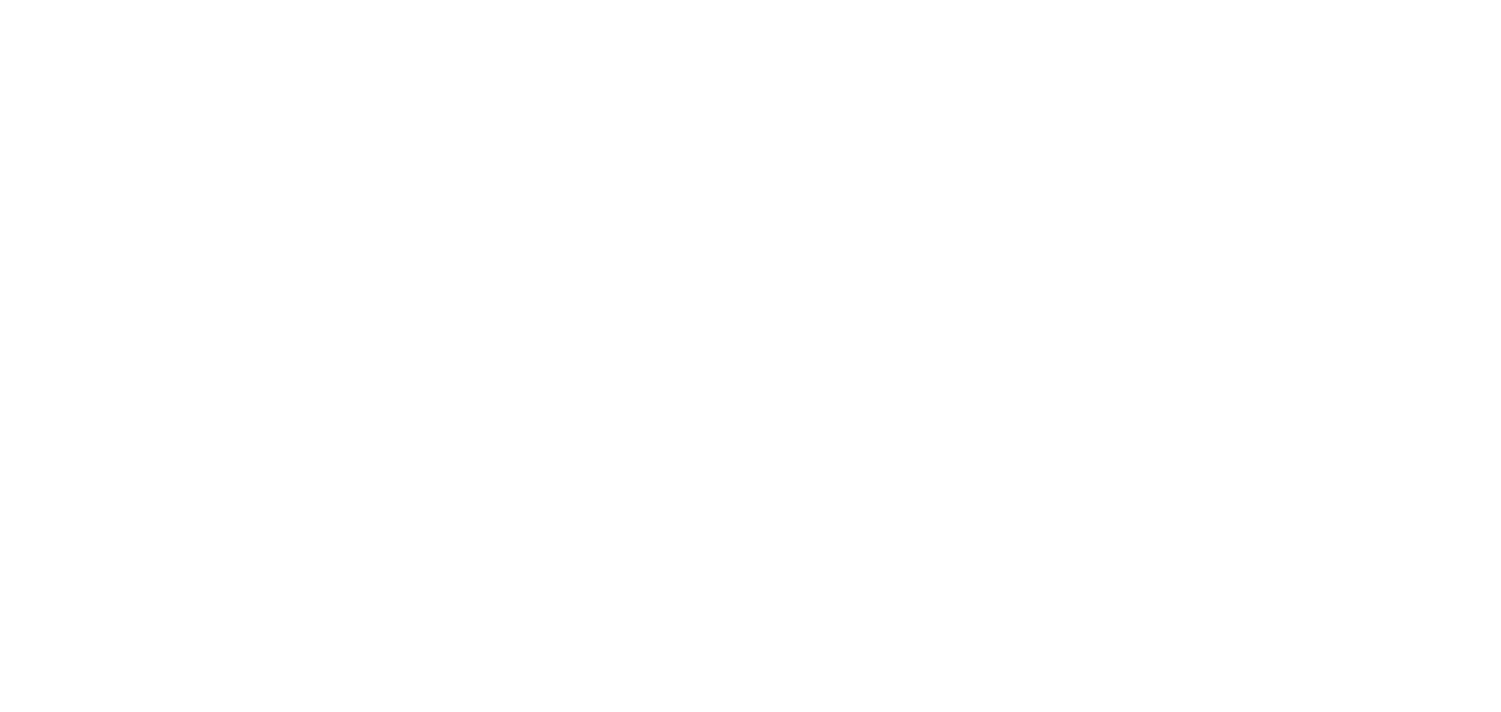 scroll, scrollTop: 0, scrollLeft: 0, axis: both 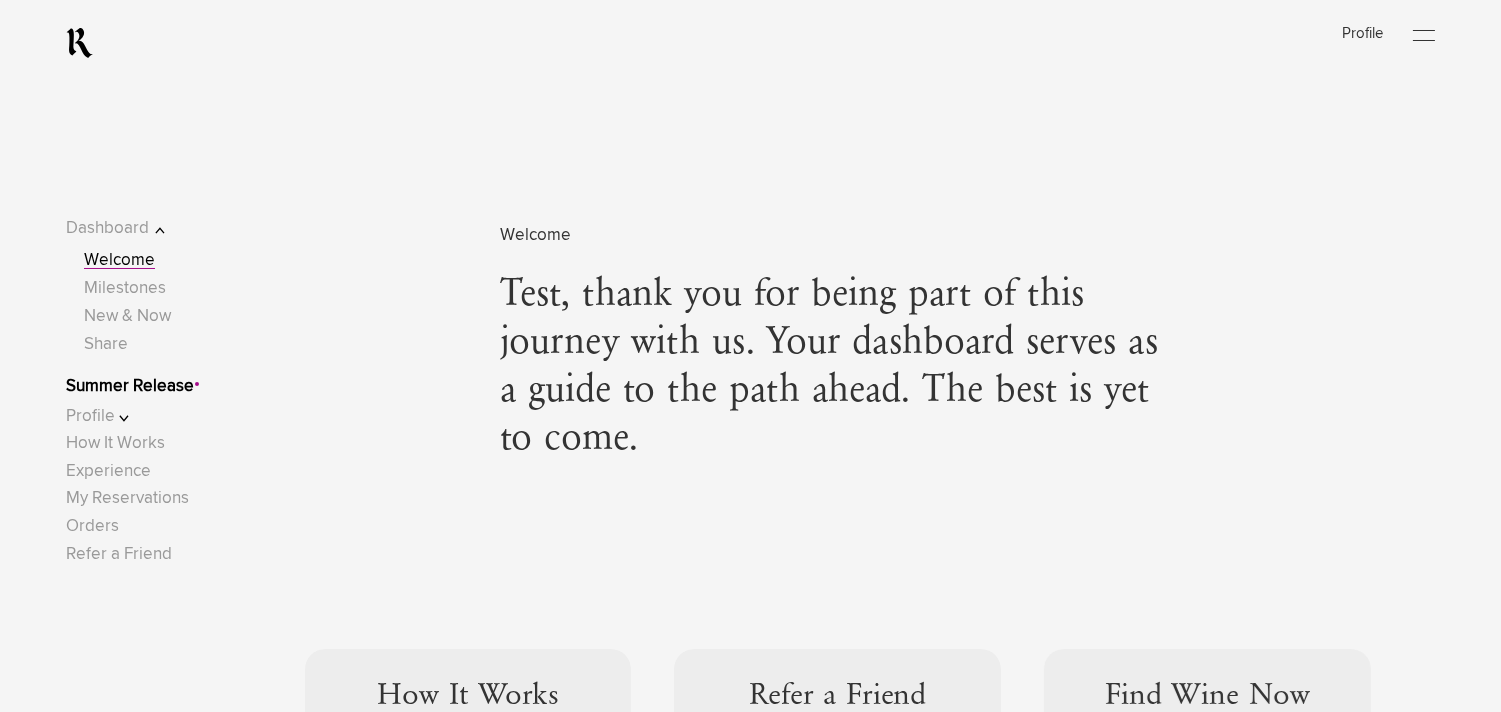 click on "Summer Release" at bounding box center (130, 386) 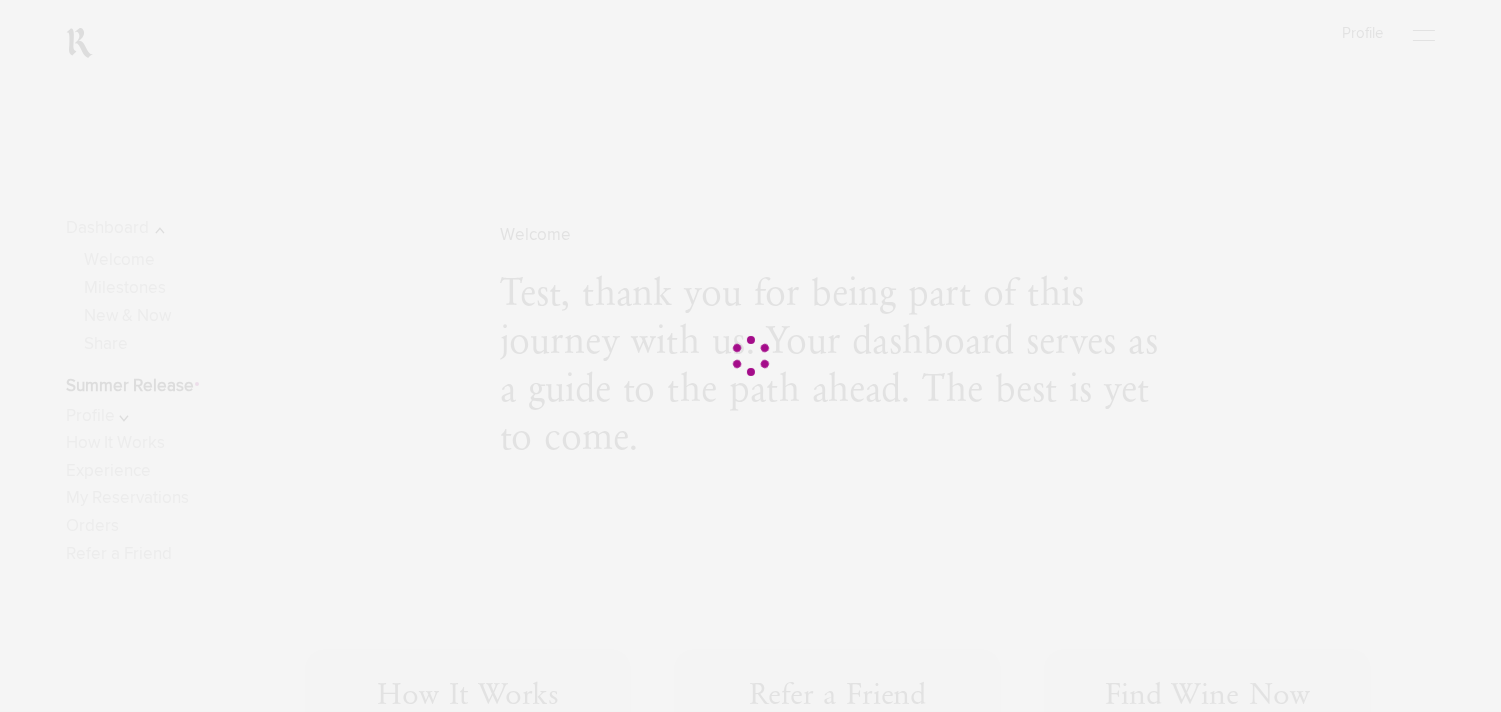 click at bounding box center [750, 356] 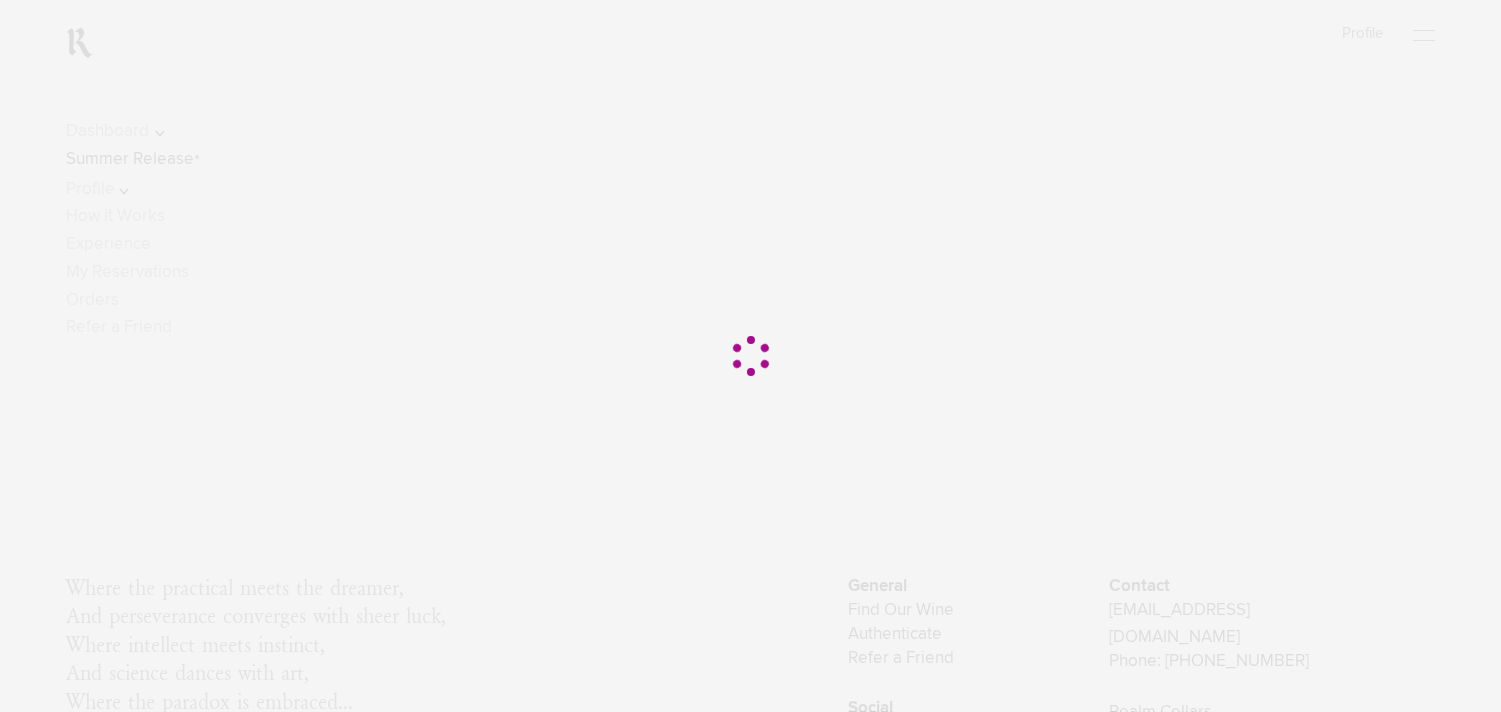 scroll, scrollTop: 58, scrollLeft: 0, axis: vertical 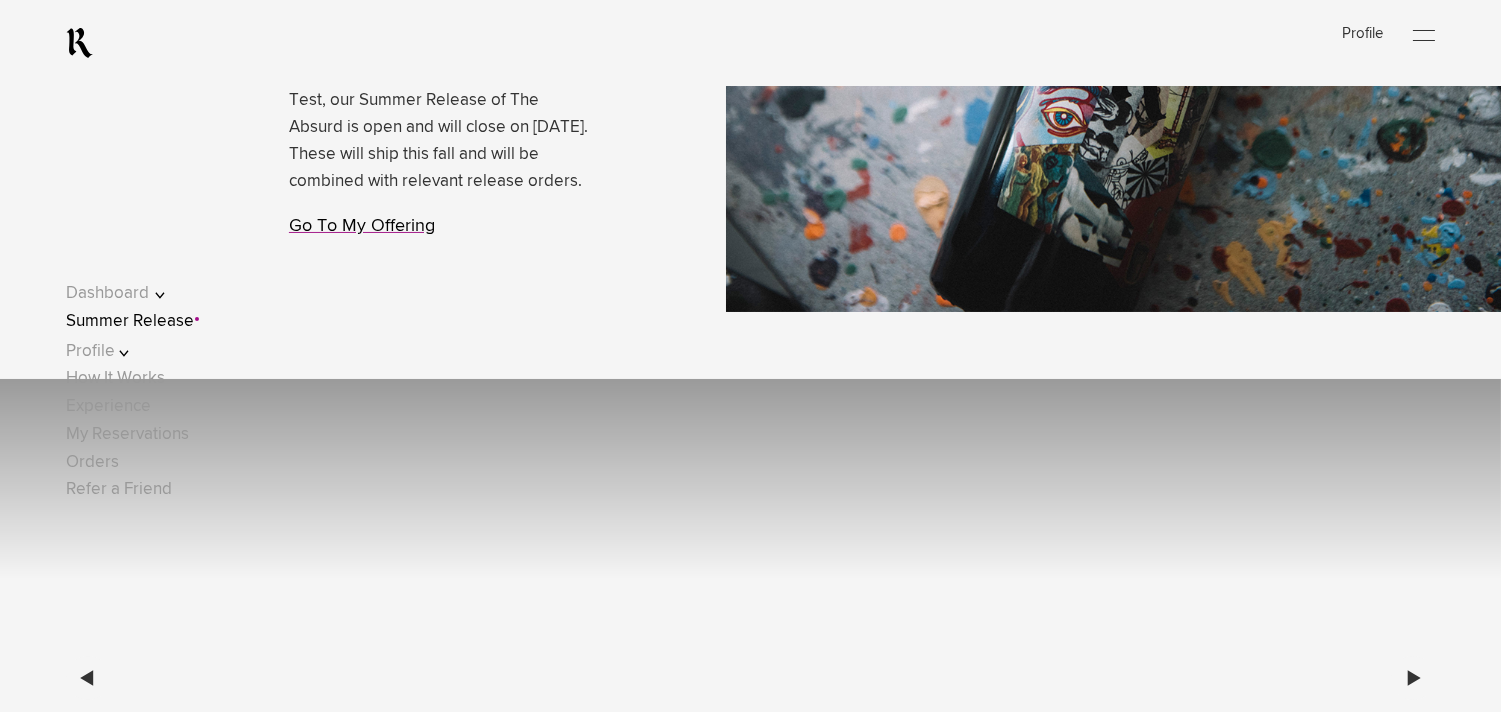 click on "Go To My Offering" at bounding box center (362, 226) 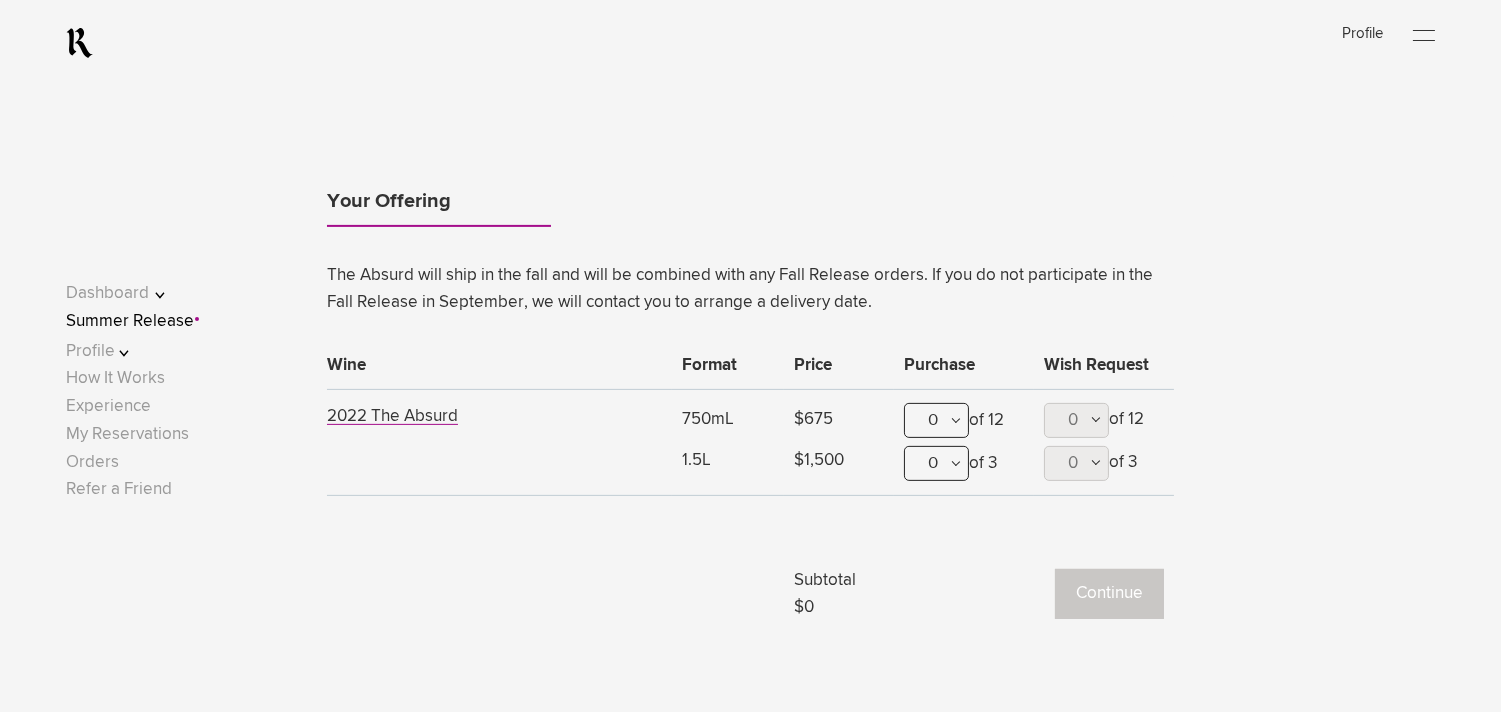 scroll, scrollTop: 1277, scrollLeft: 0, axis: vertical 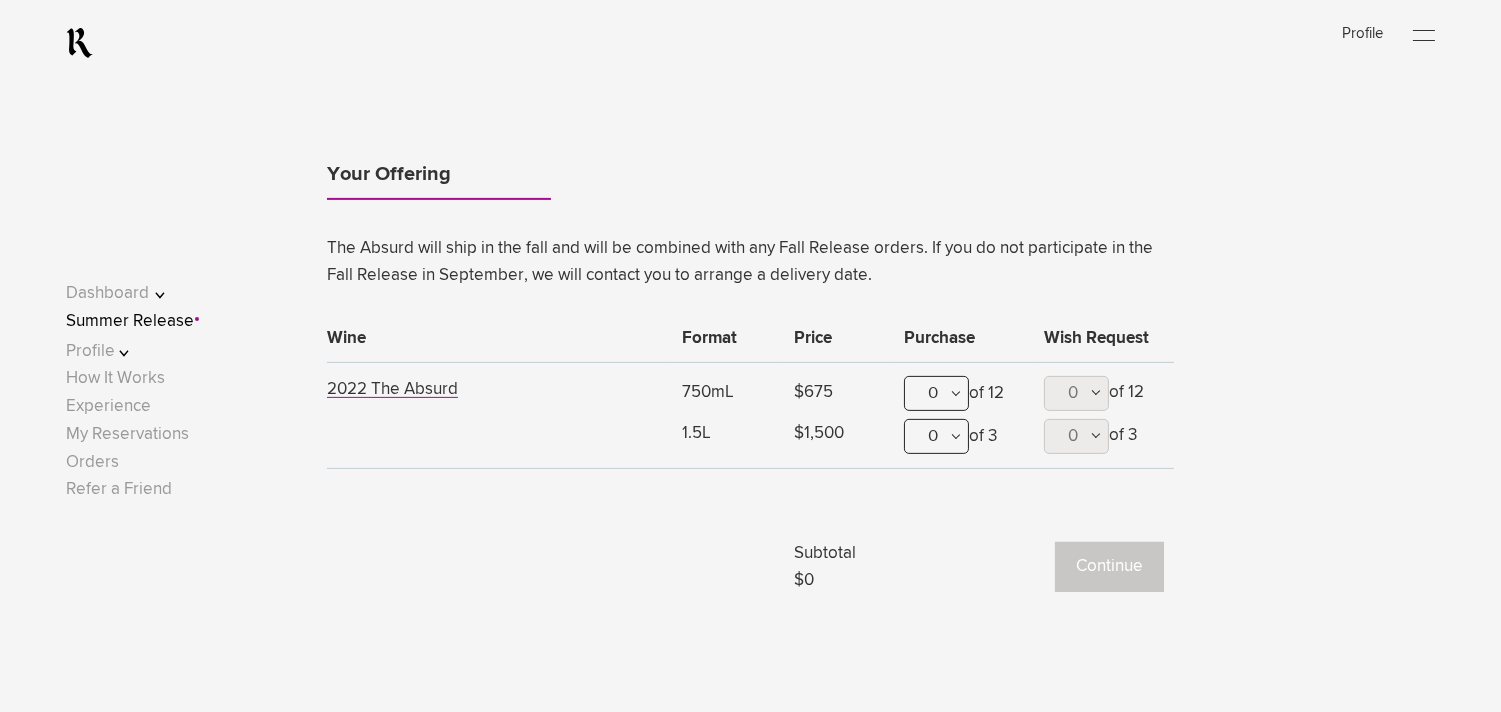 click on "0" at bounding box center (936, 393) 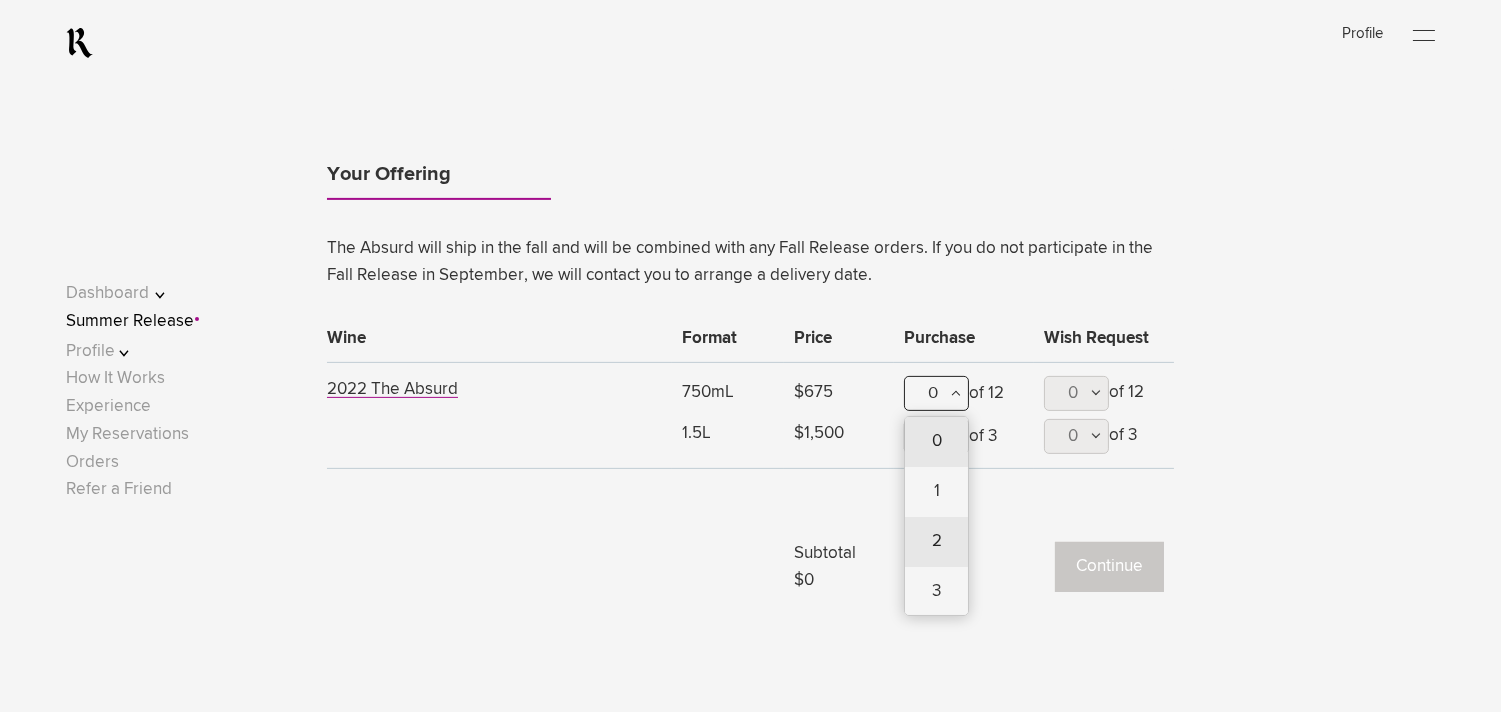 click on "2" at bounding box center (936, 542) 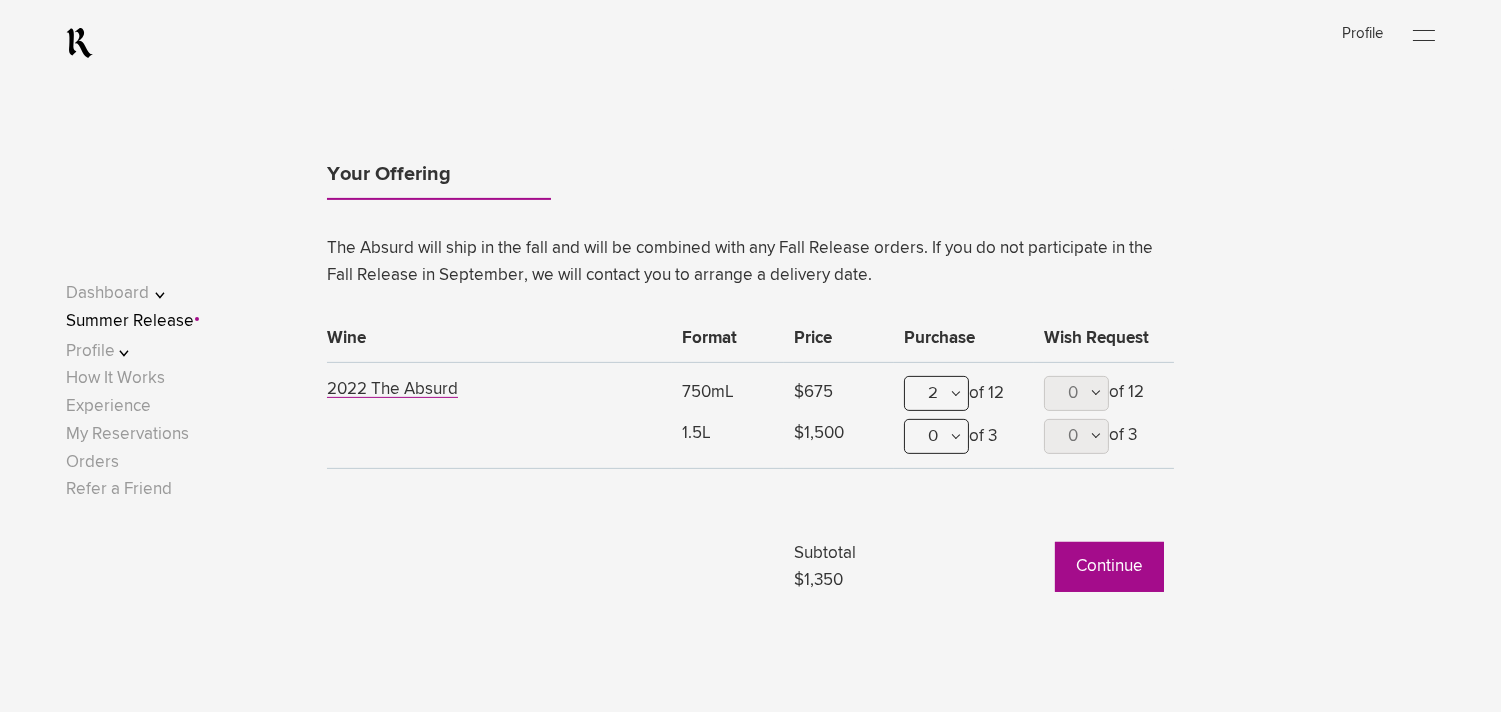 click on "Continue" at bounding box center [1109, 567] 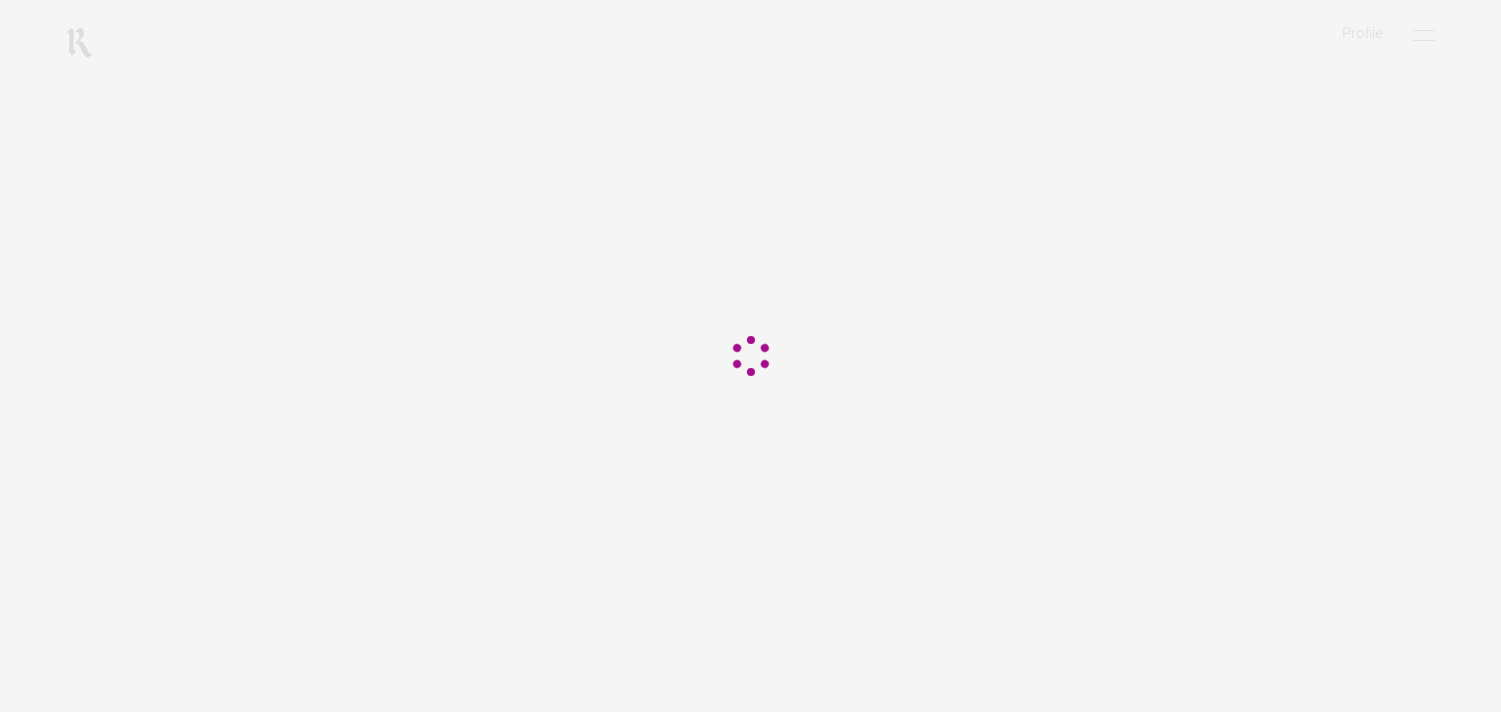 scroll, scrollTop: 0, scrollLeft: 0, axis: both 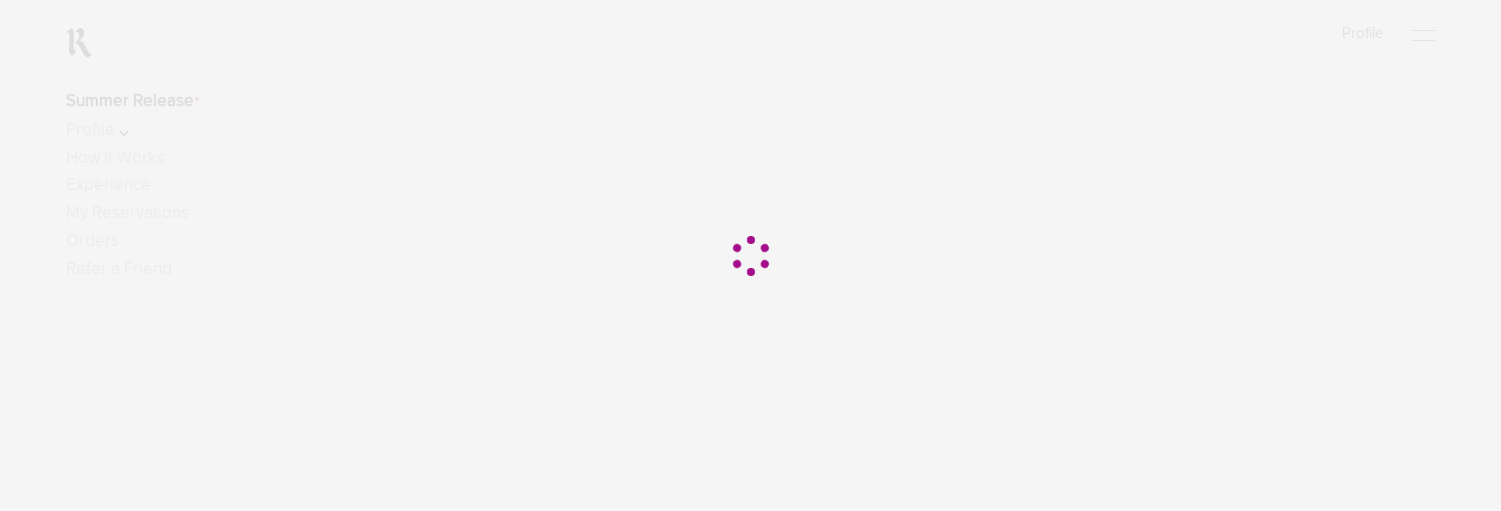 click on "Loading × Sorry to interrupt CSS Error Refresh Loading Test 11236 priyanka.dadhich@v2force.com 001O900000jqDHxIAM                                                         Open Menu
Wines
Acquire
Experience
Chapters
Anecdotes Dashboard
Authenticate
Find Our Wines
Log Out                                                         Log In Profile Open Menu
Dashboard
Welcome Milestones New & Now Share Summer Release Profile Contact Payment Shipping Preferences Password How It Works Experience My Reservations Orders Refer a Friend Dashboard Release
Menu
Dashboard
Welcome Share" at bounding box center (750, 490) 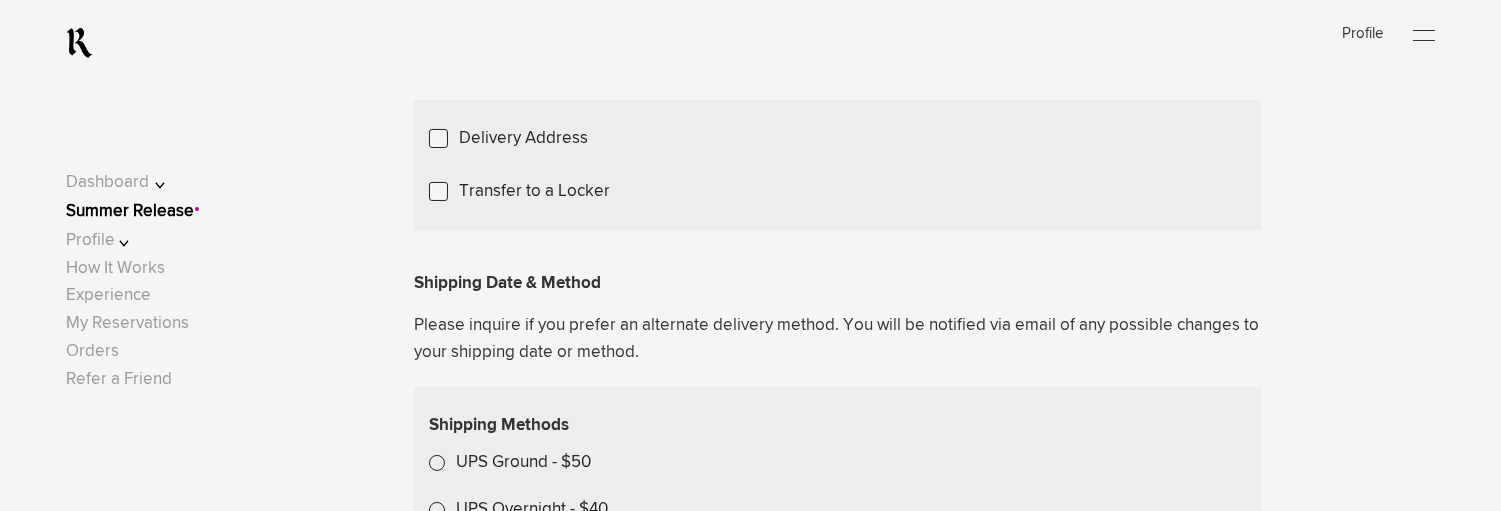 scroll, scrollTop: 0, scrollLeft: 0, axis: both 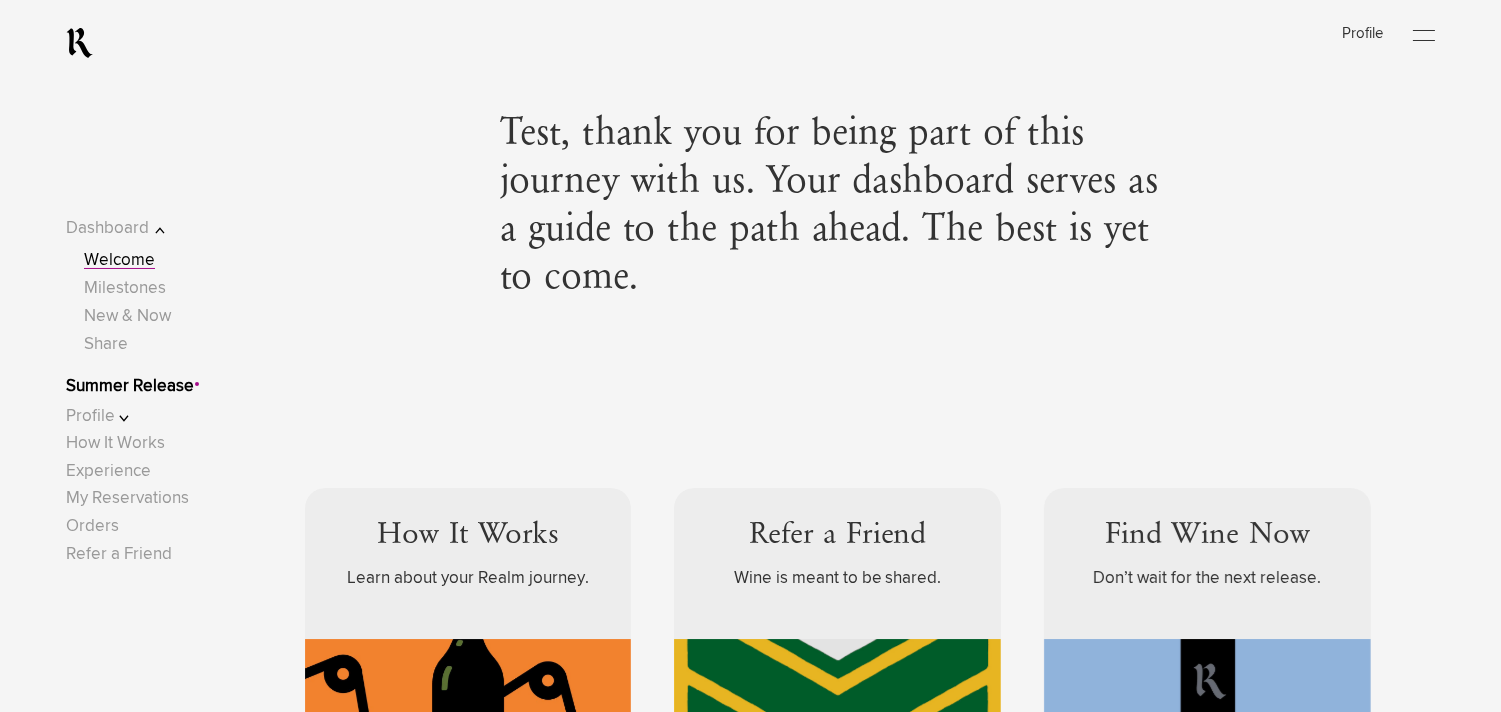 click on "Summer Release" at bounding box center (130, 386) 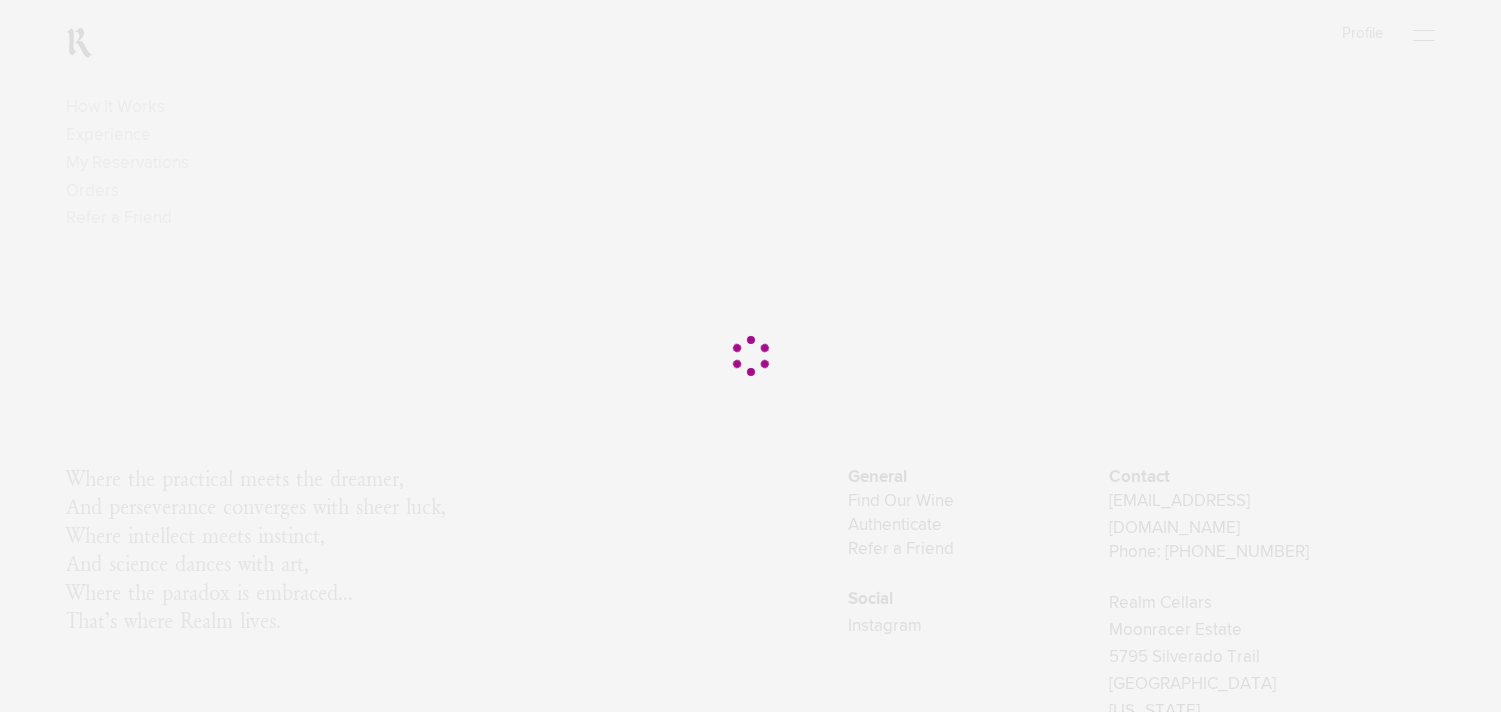 scroll, scrollTop: 0, scrollLeft: 0, axis: both 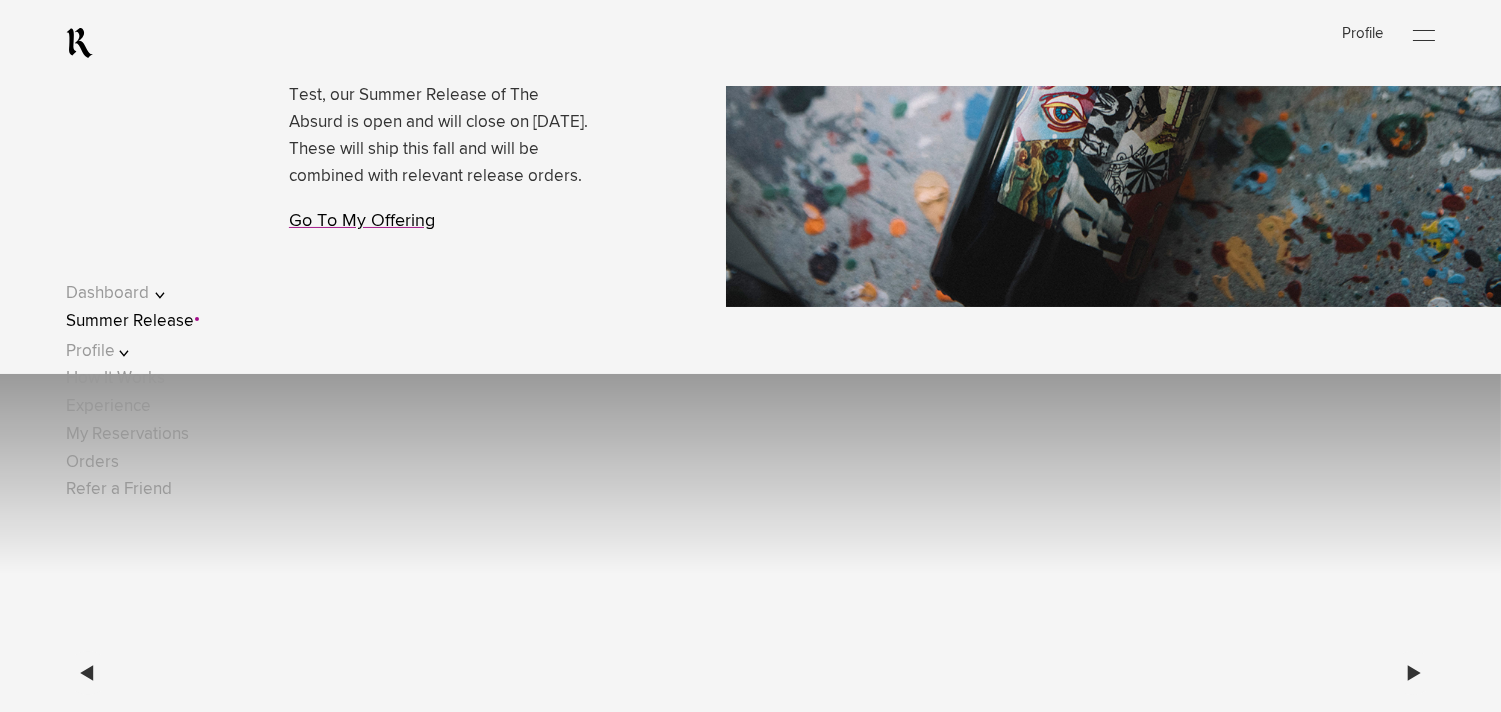 click on "Go To My Offering" at bounding box center [362, 221] 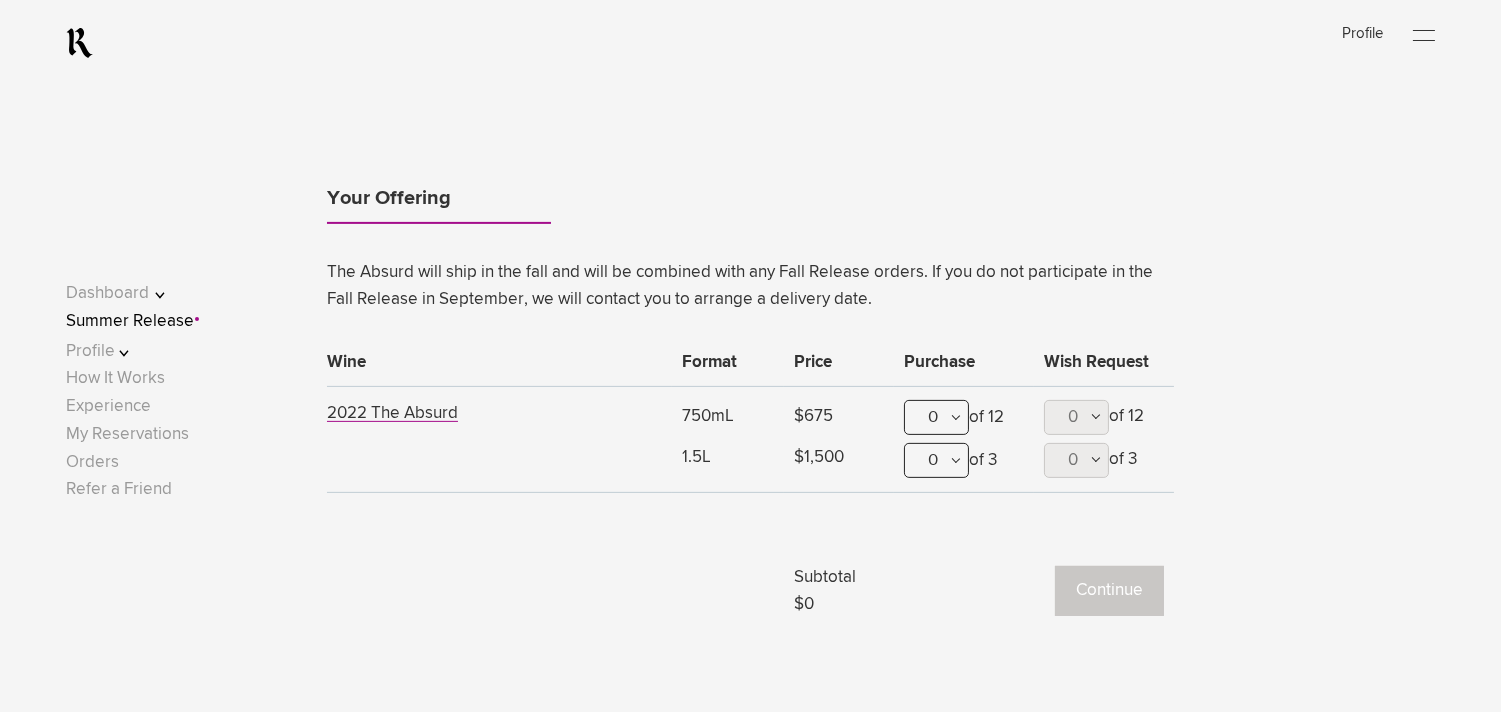 scroll, scrollTop: 1277, scrollLeft: 0, axis: vertical 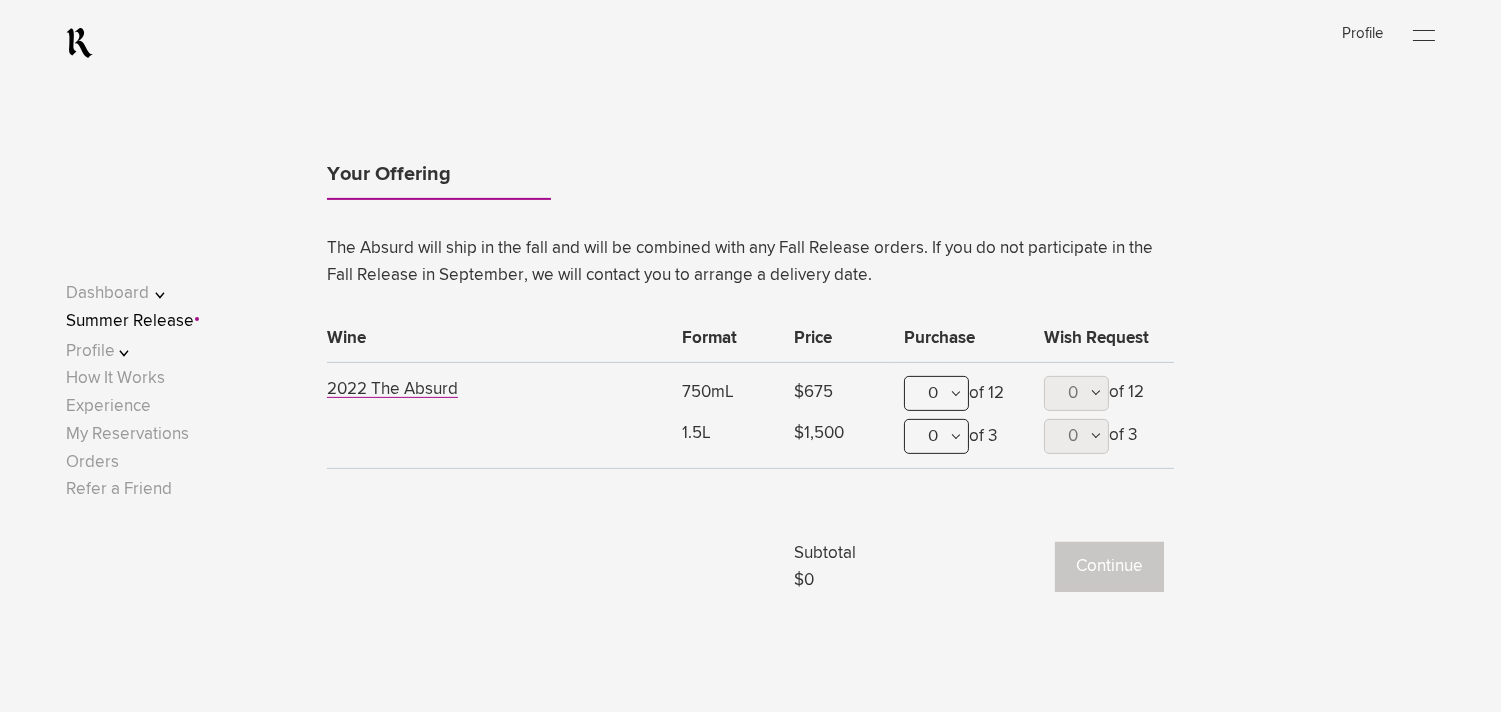 click on "0" at bounding box center (936, 393) 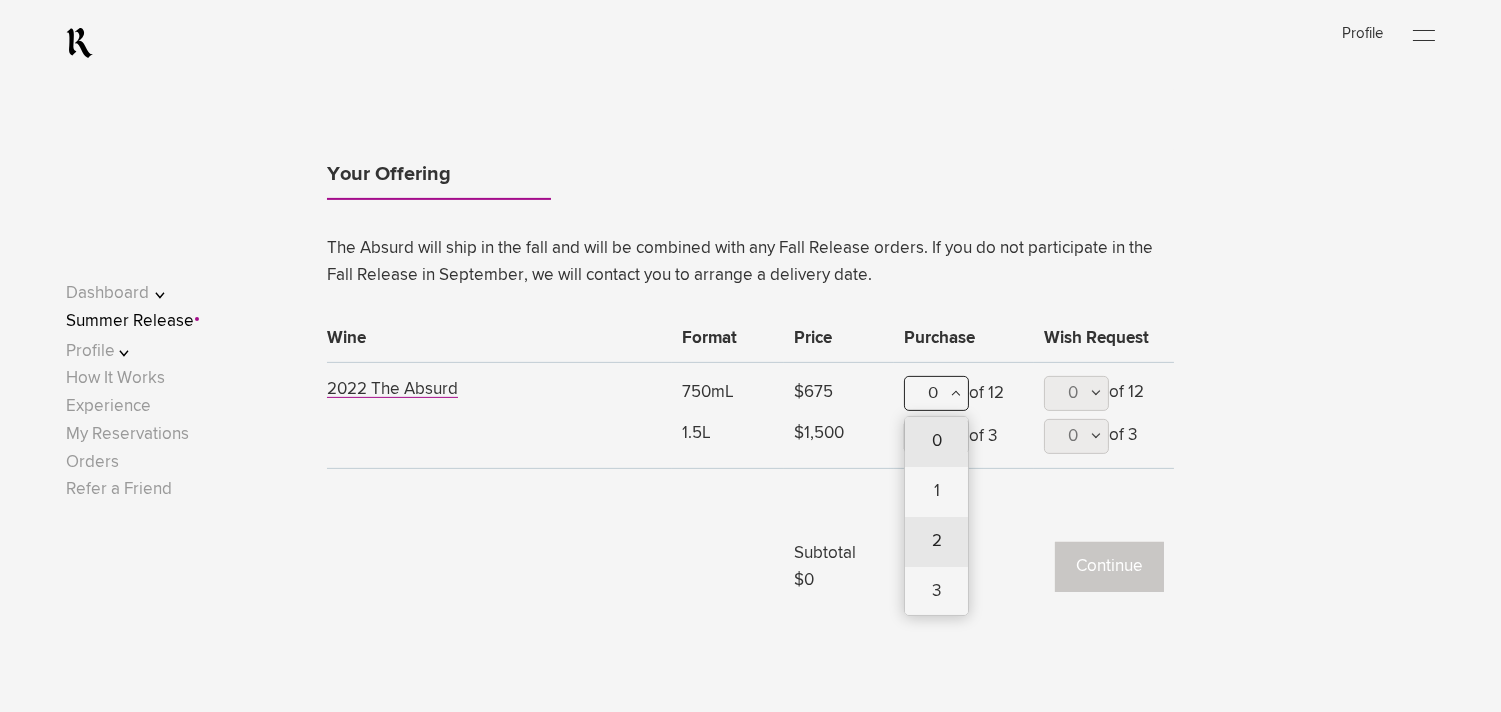 click on "2" at bounding box center (936, 542) 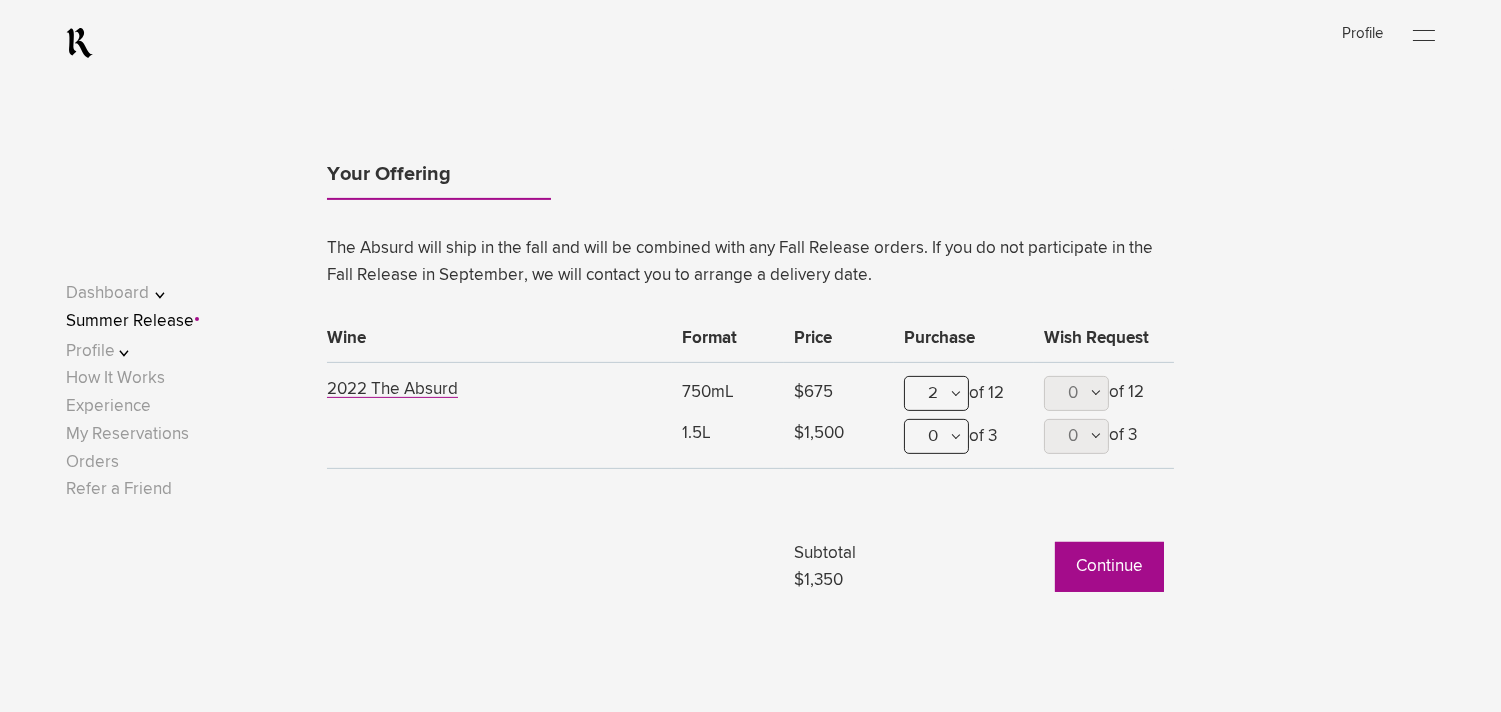 click on "Continue" at bounding box center [1109, 567] 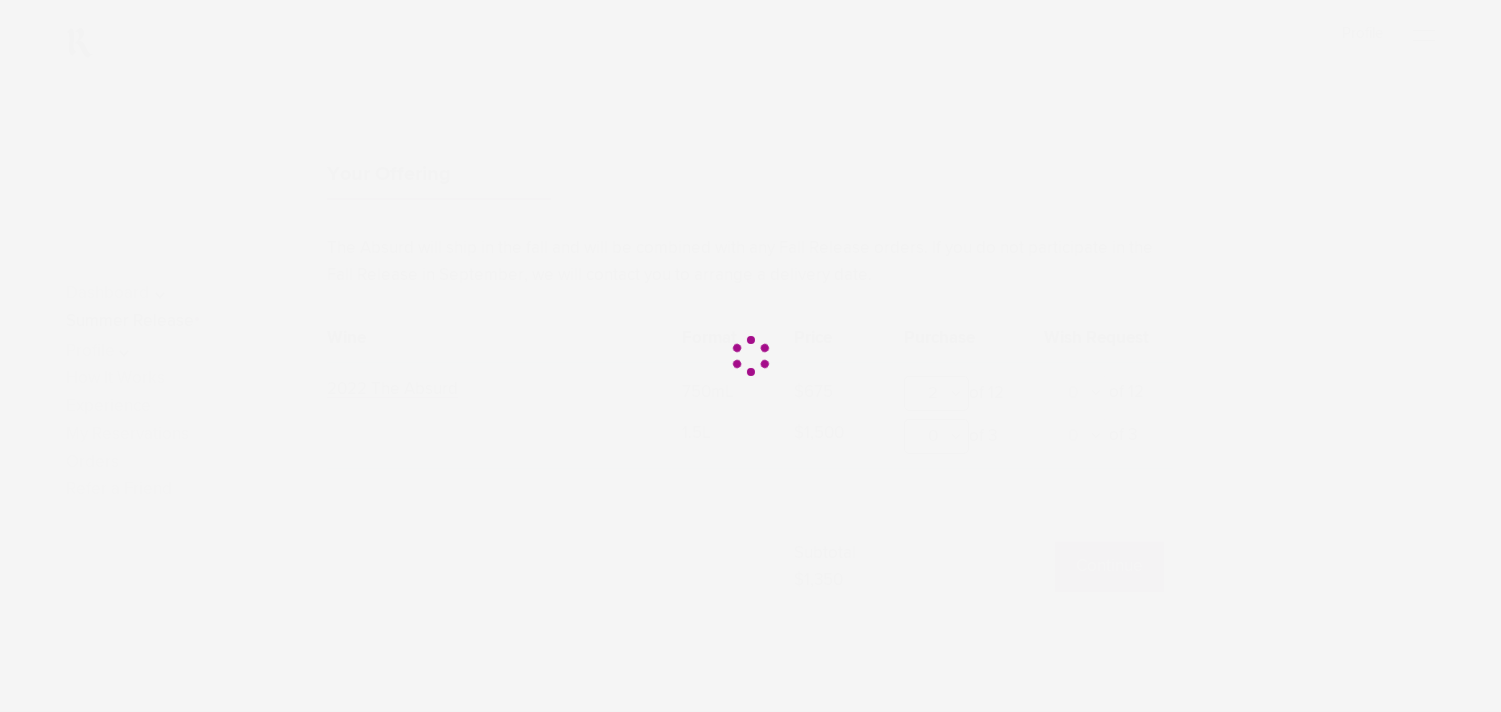 scroll, scrollTop: 0, scrollLeft: 0, axis: both 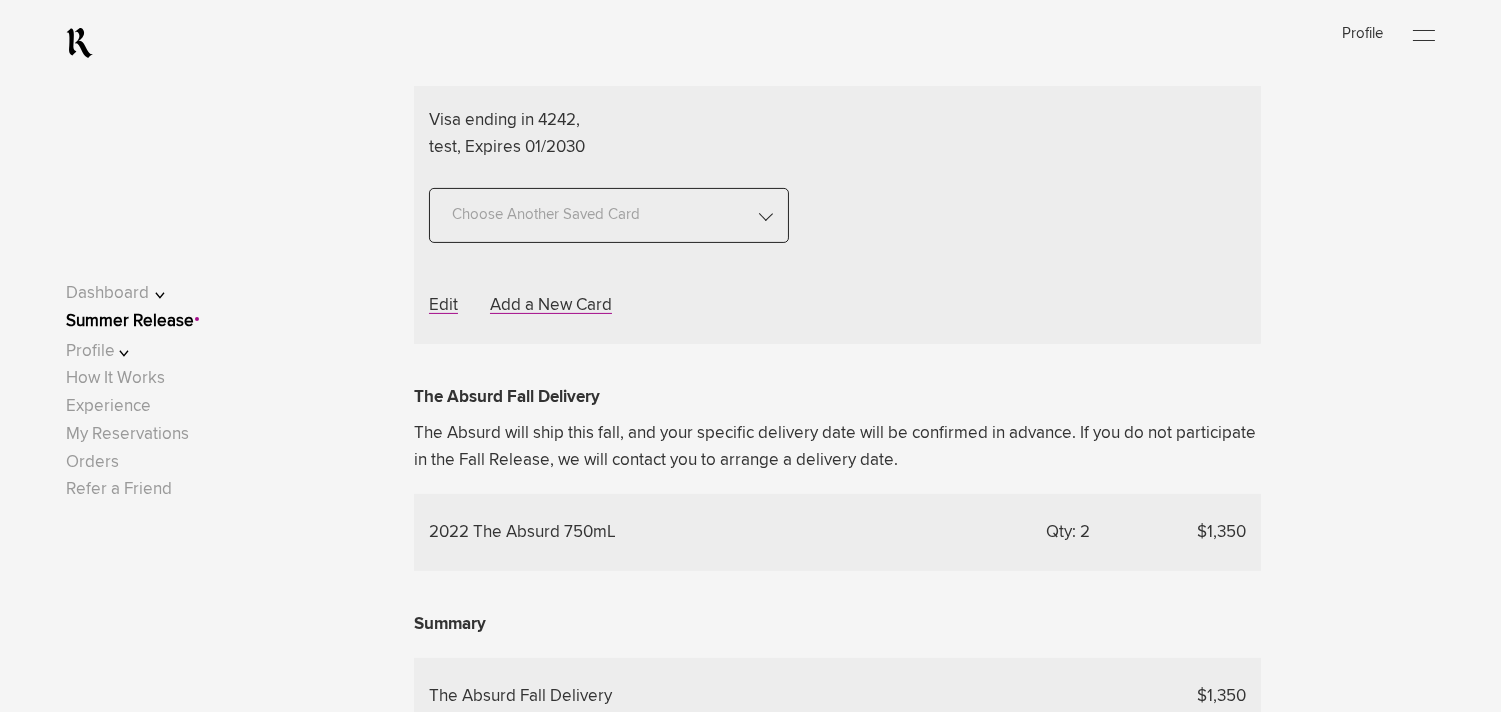 click on "UPS Overnight - $40" at bounding box center (532, -76) 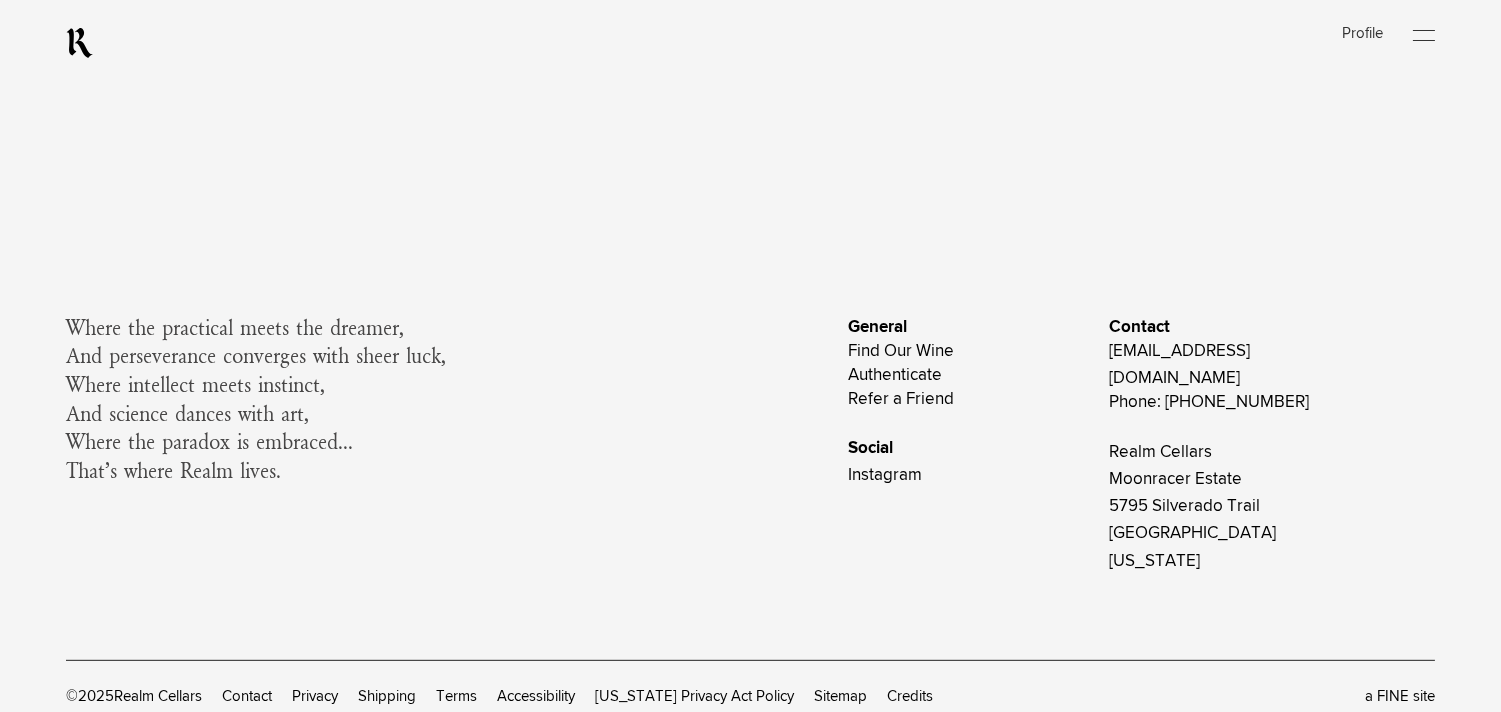 scroll, scrollTop: 1817, scrollLeft: 0, axis: vertical 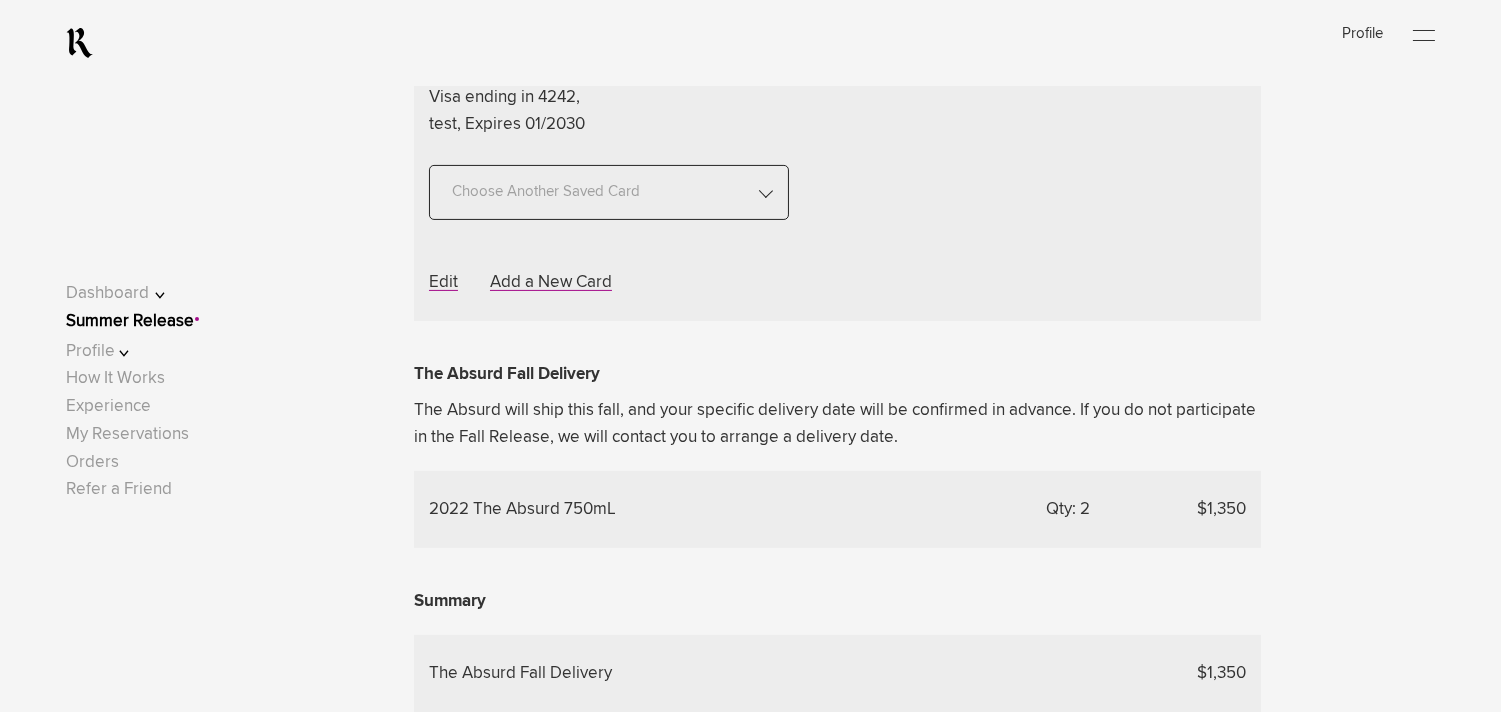 click on "UPS Overnight - $40" at bounding box center [532, -99] 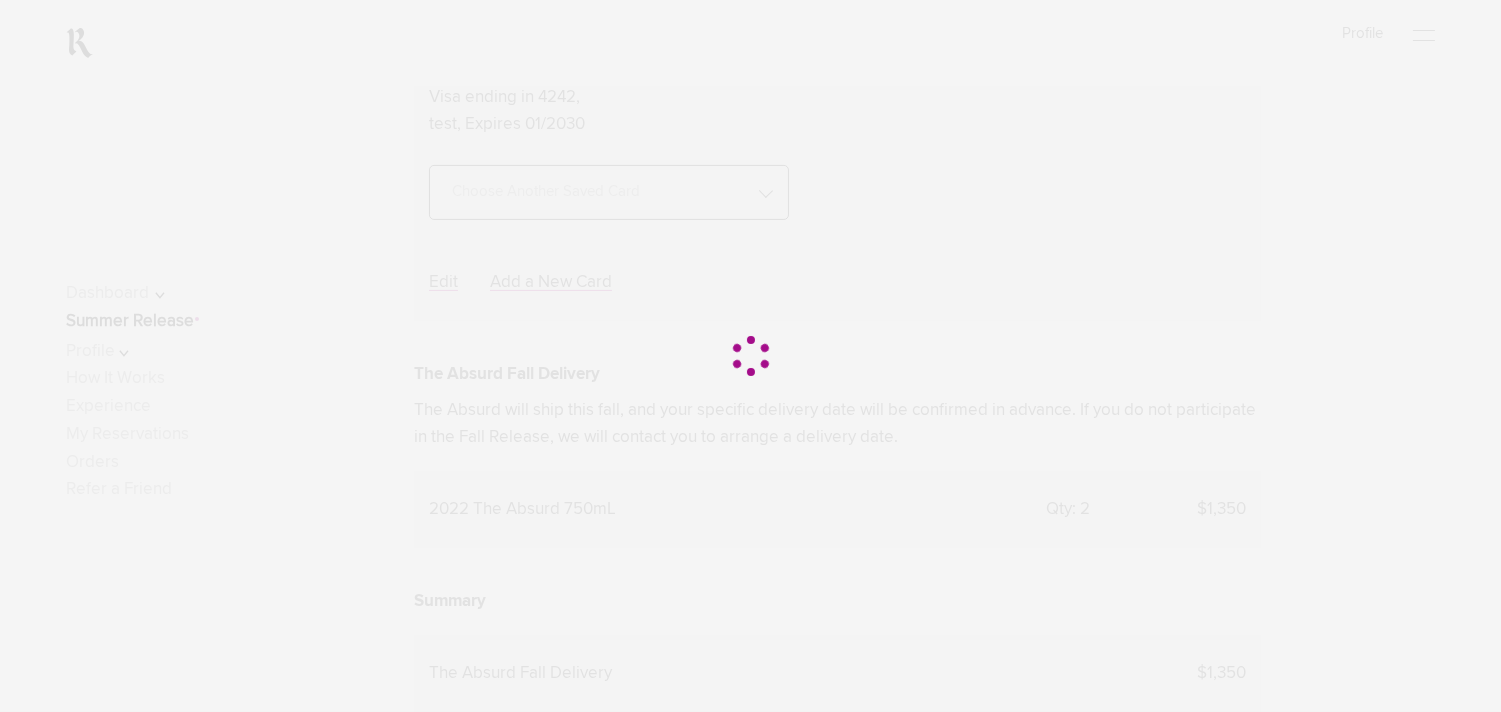 scroll, scrollTop: 0, scrollLeft: 0, axis: both 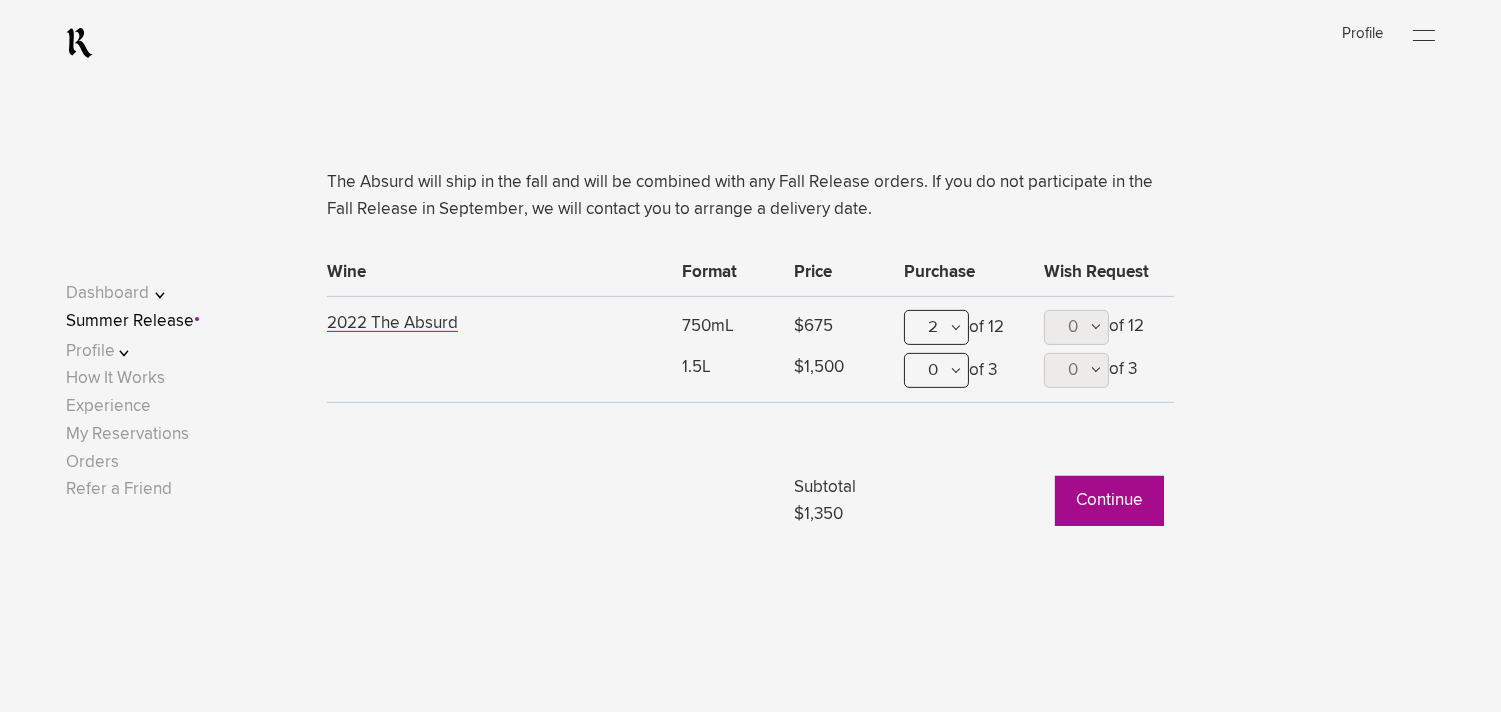click on "Continue" at bounding box center [1109, 501] 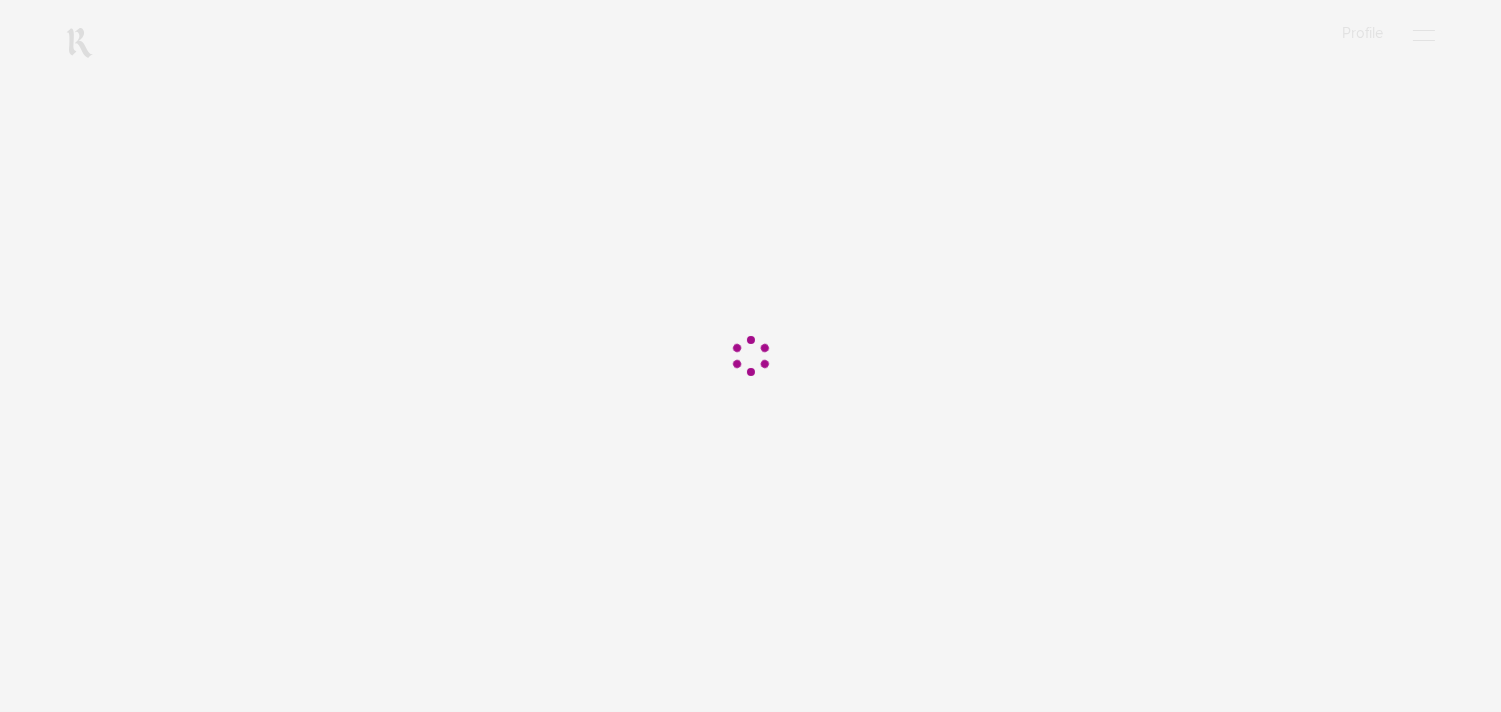 scroll, scrollTop: 0, scrollLeft: 0, axis: both 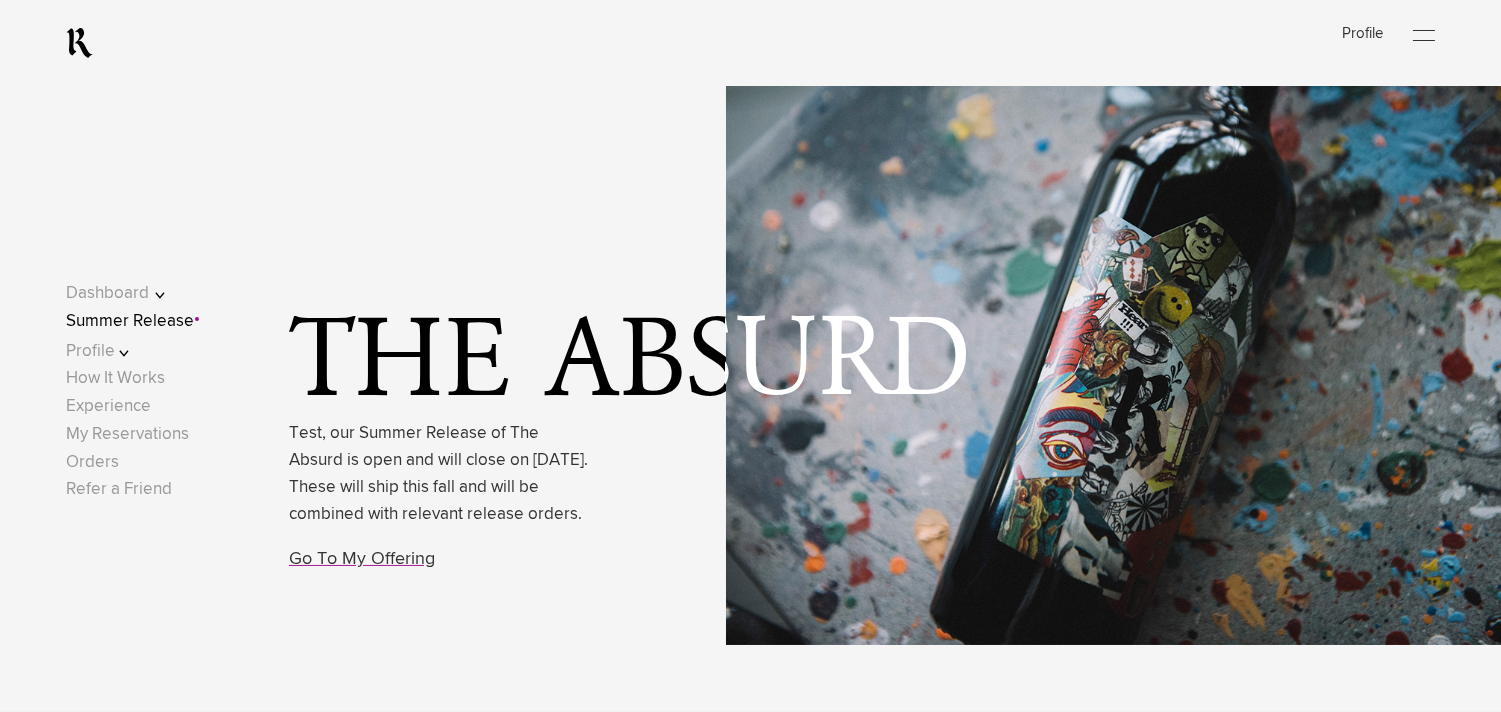 click on "The Absurd Test, our Summer Release of The Absurd is open and will close on July 16, 2025. These will ship this fall and will be combined with relevant release orders. Go To My Offering" at bounding box center (803, 356) 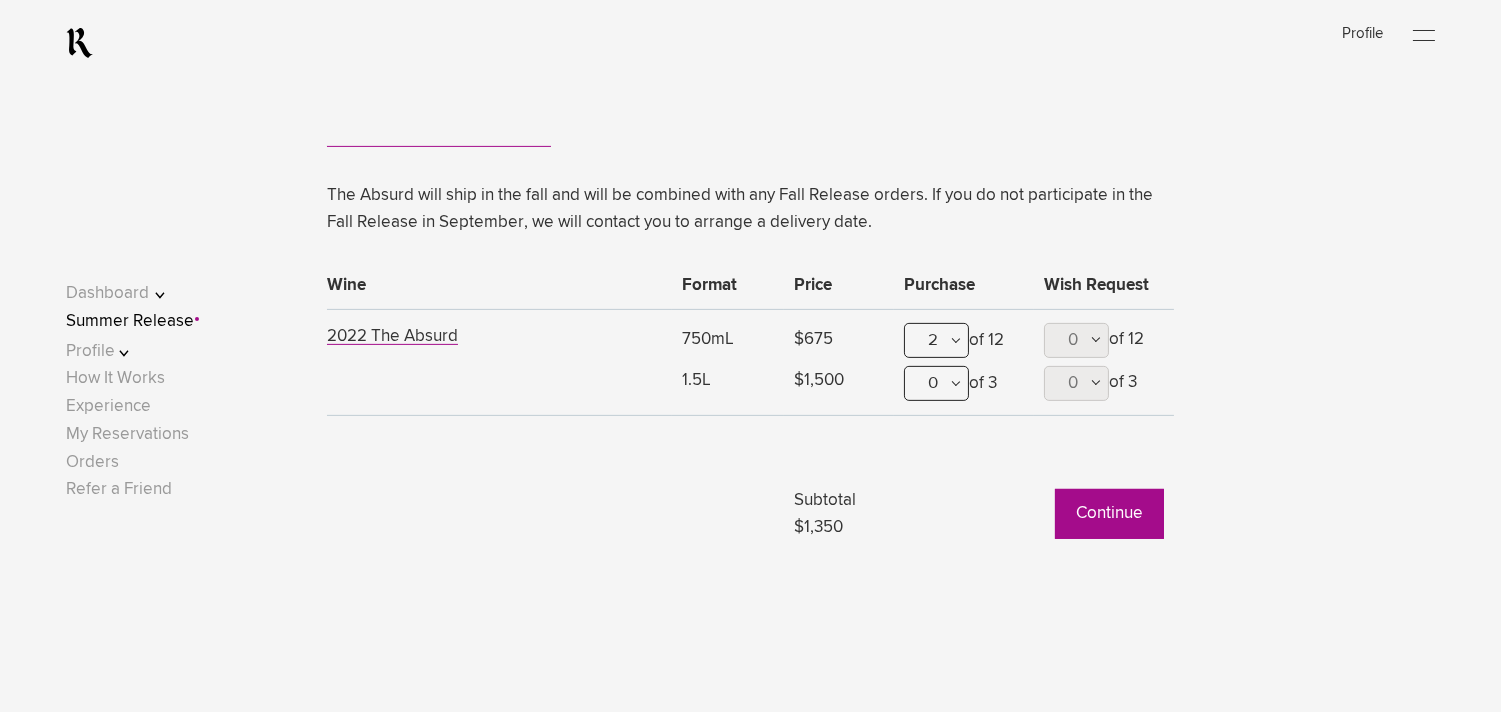 scroll, scrollTop: 1338, scrollLeft: 0, axis: vertical 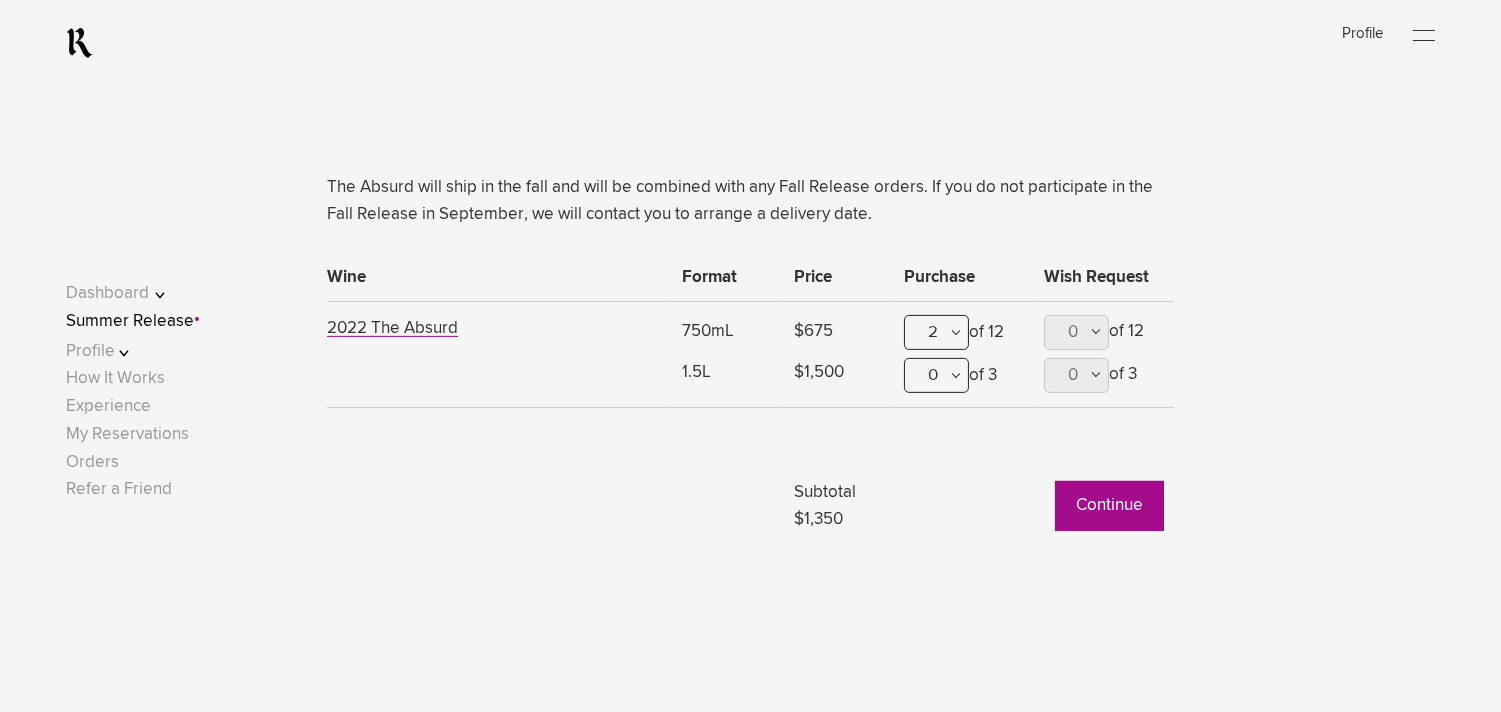 click on "Continue" at bounding box center [1109, 506] 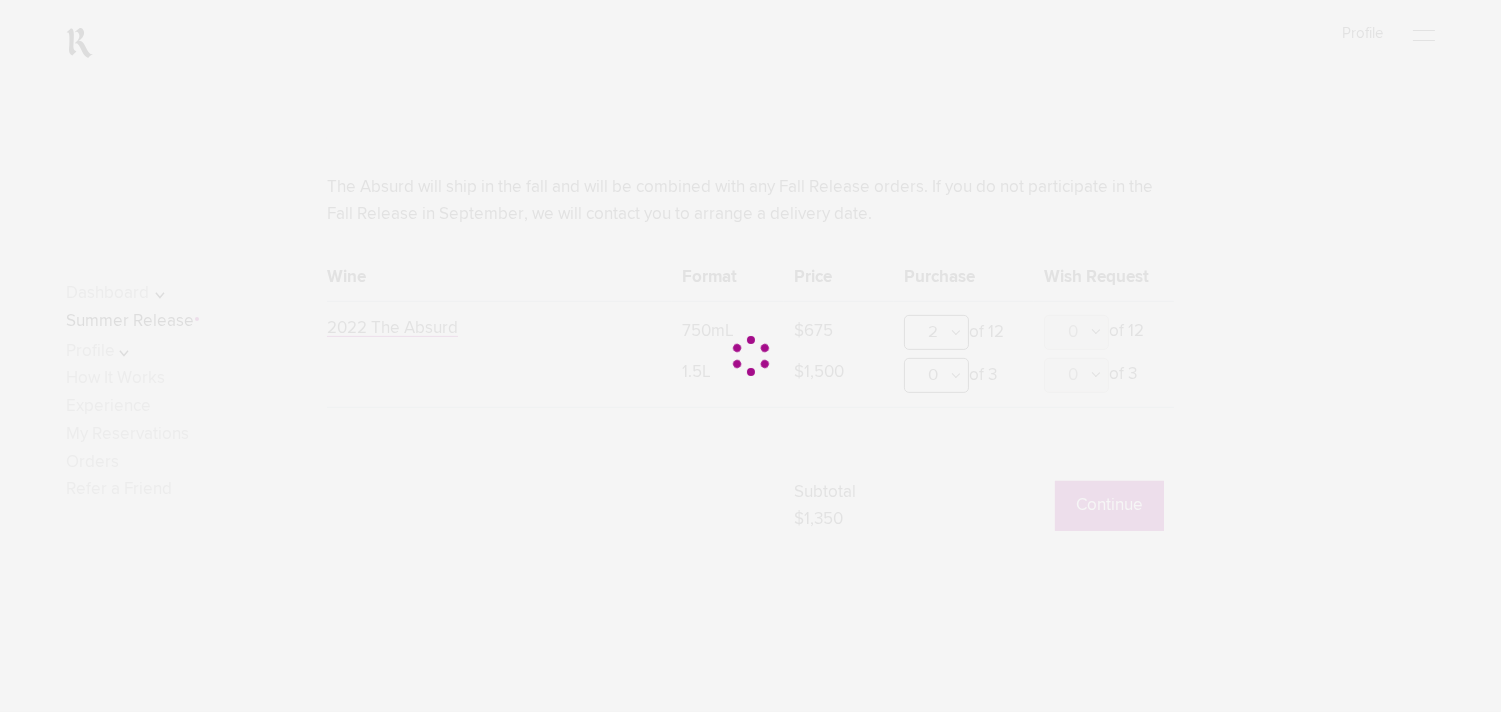 scroll, scrollTop: 0, scrollLeft: 0, axis: both 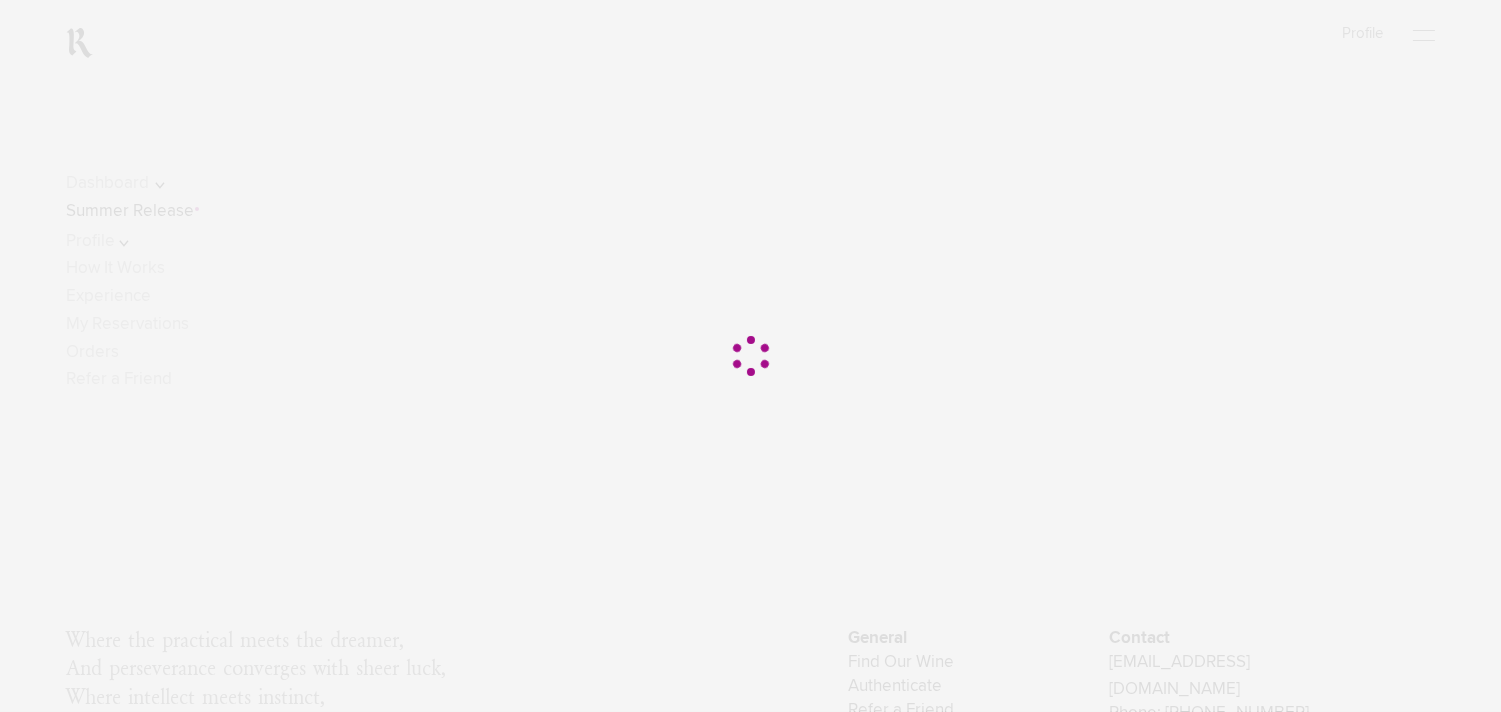 click on "Loading × Sorry to interrupt Uncaught TypeError: Cannot set properties of null (setting 'classList')
throws at https://realmcellars--fullcopy2.sandbox.my.site.com/realmcellars/s/components/c/rlmcHeader.js:19:23 Refresh Loading Test 11236 priyanka.dadhich@v2force.com 001O900000jqDHxIAM                                                         Open Menu
Wines
Acquire
Experience
Chapters
Anecdotes Dashboard
Authenticate
Find Our Wines
Log Out                                                         Log In Profile Open Menu
Dashboard
Welcome Milestones New & Now Share Summer Release Profile Contact Payment Shipping Orders" at bounding box center [750, 536] 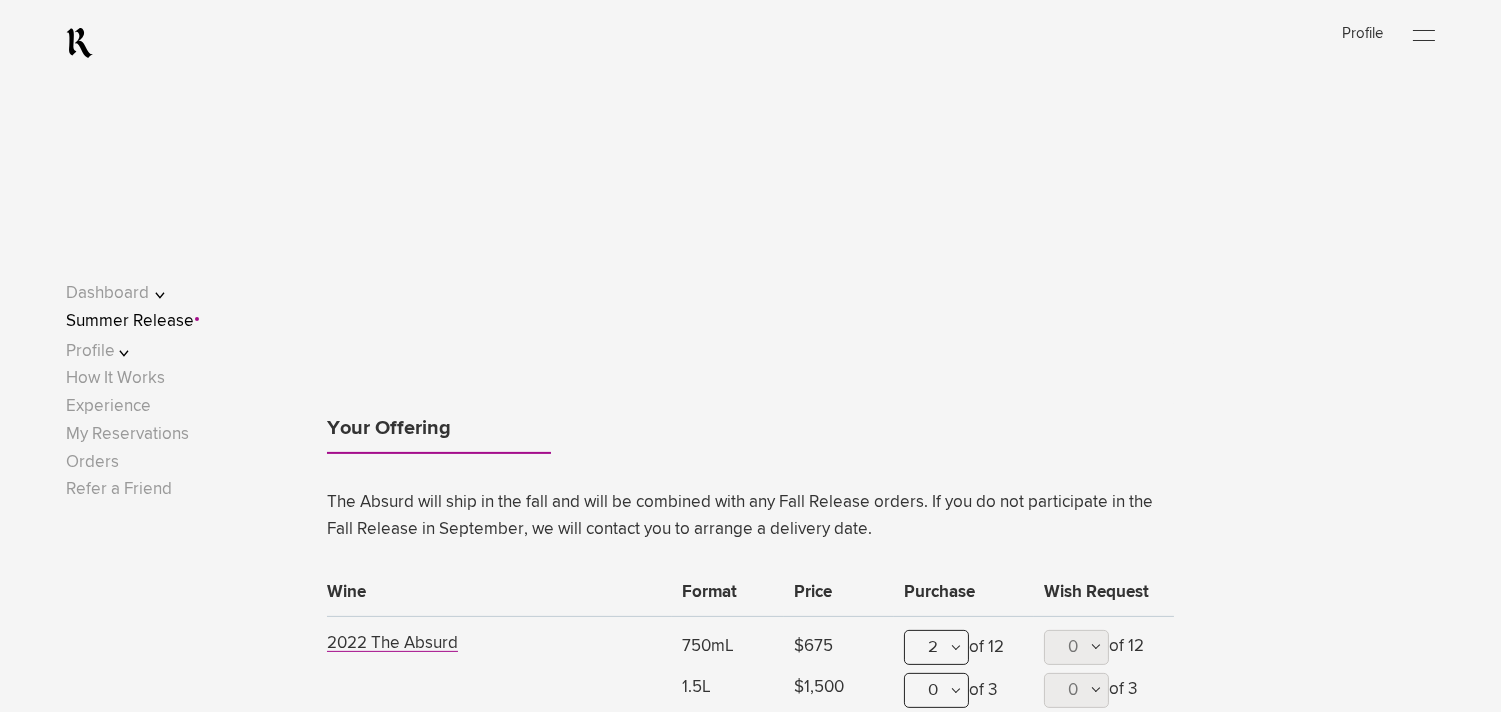 scroll, scrollTop: 1014, scrollLeft: 0, axis: vertical 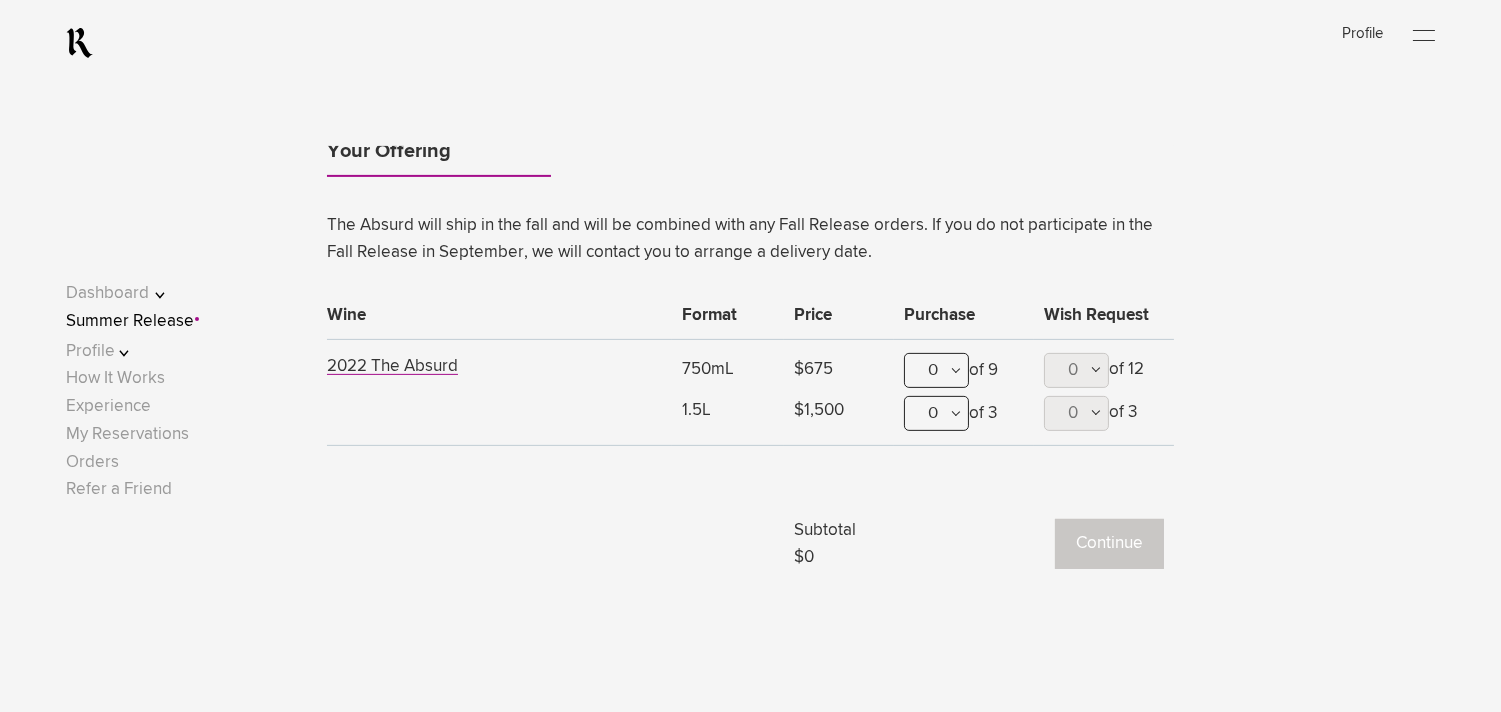 click on "0" at bounding box center (936, 370) 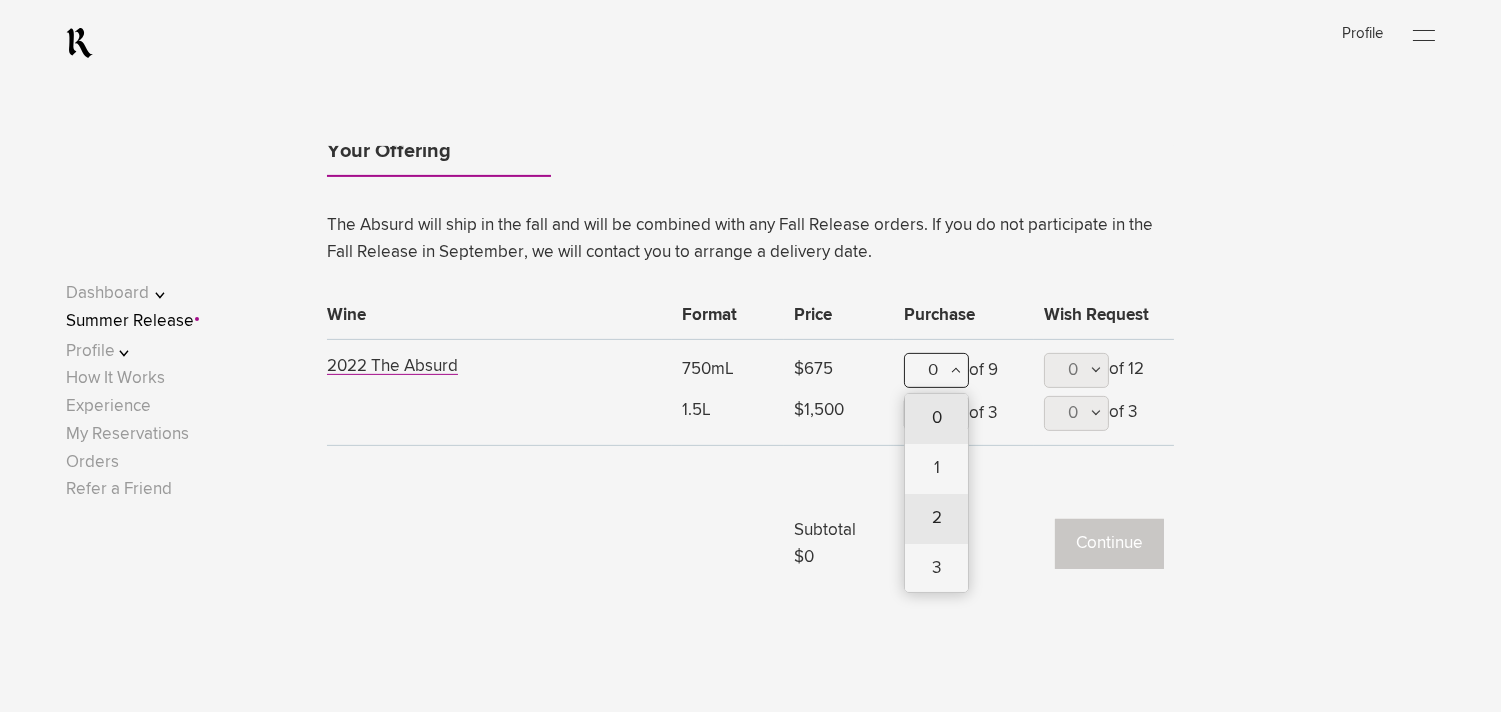 click on "2" at bounding box center [936, 519] 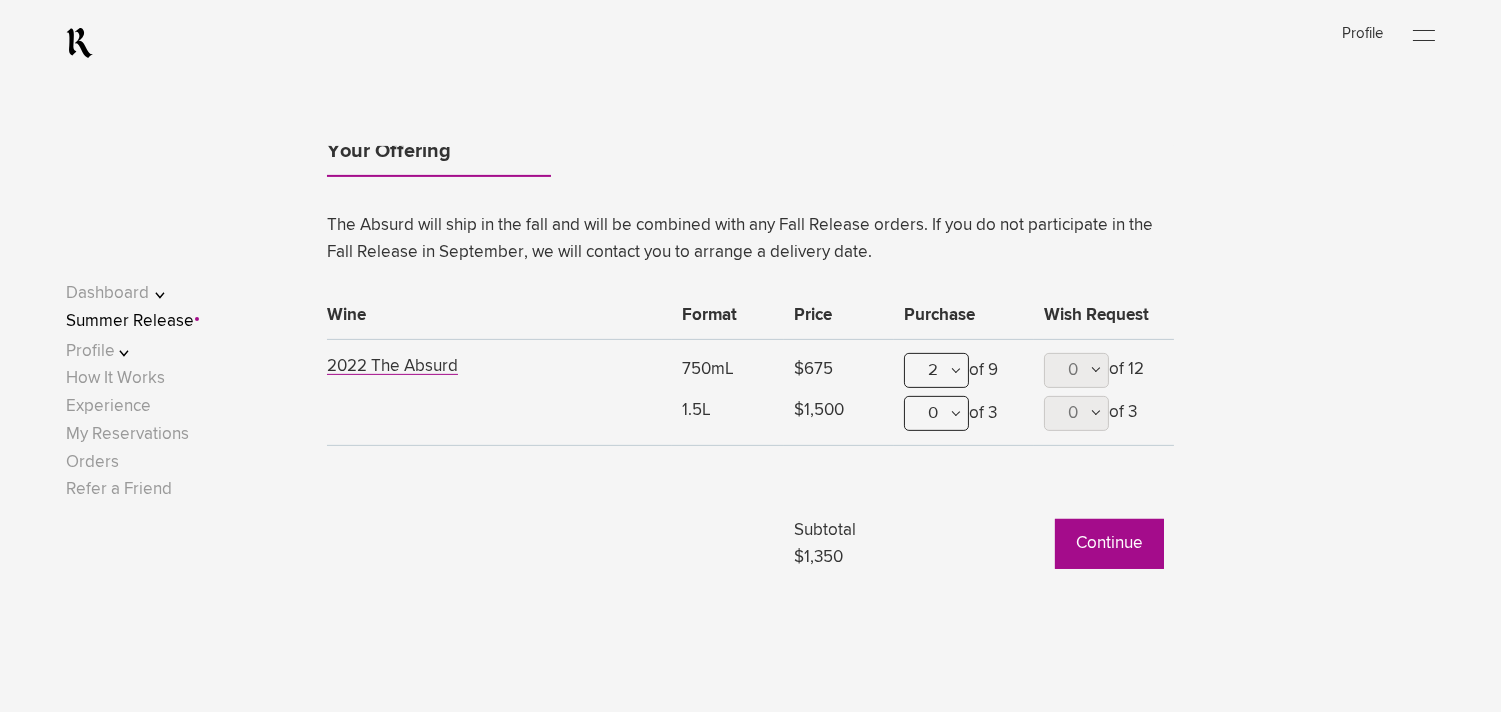 click on "Continue" at bounding box center [1109, 544] 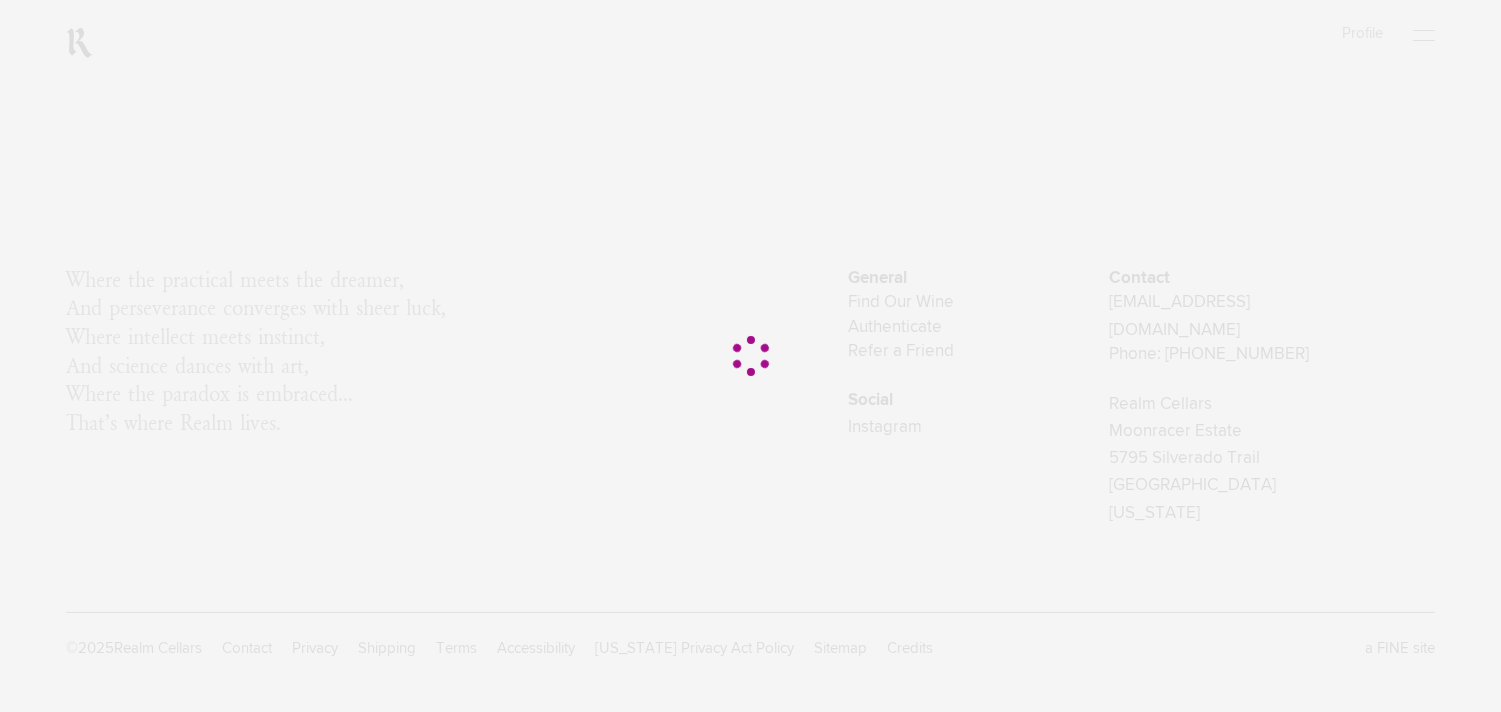 scroll, scrollTop: 0, scrollLeft: 0, axis: both 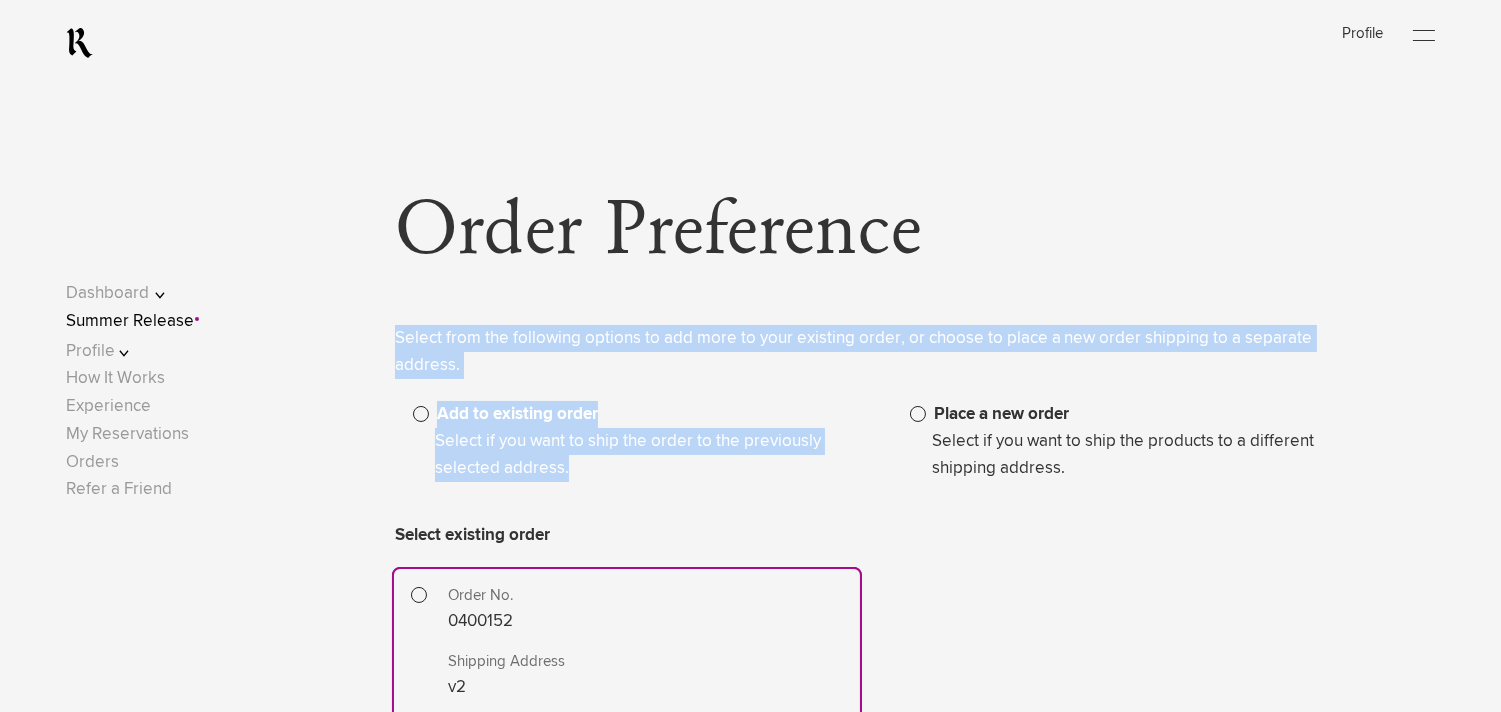 drag, startPoint x: 920, startPoint y: 388, endPoint x: 1514, endPoint y: 255, distance: 608.70764 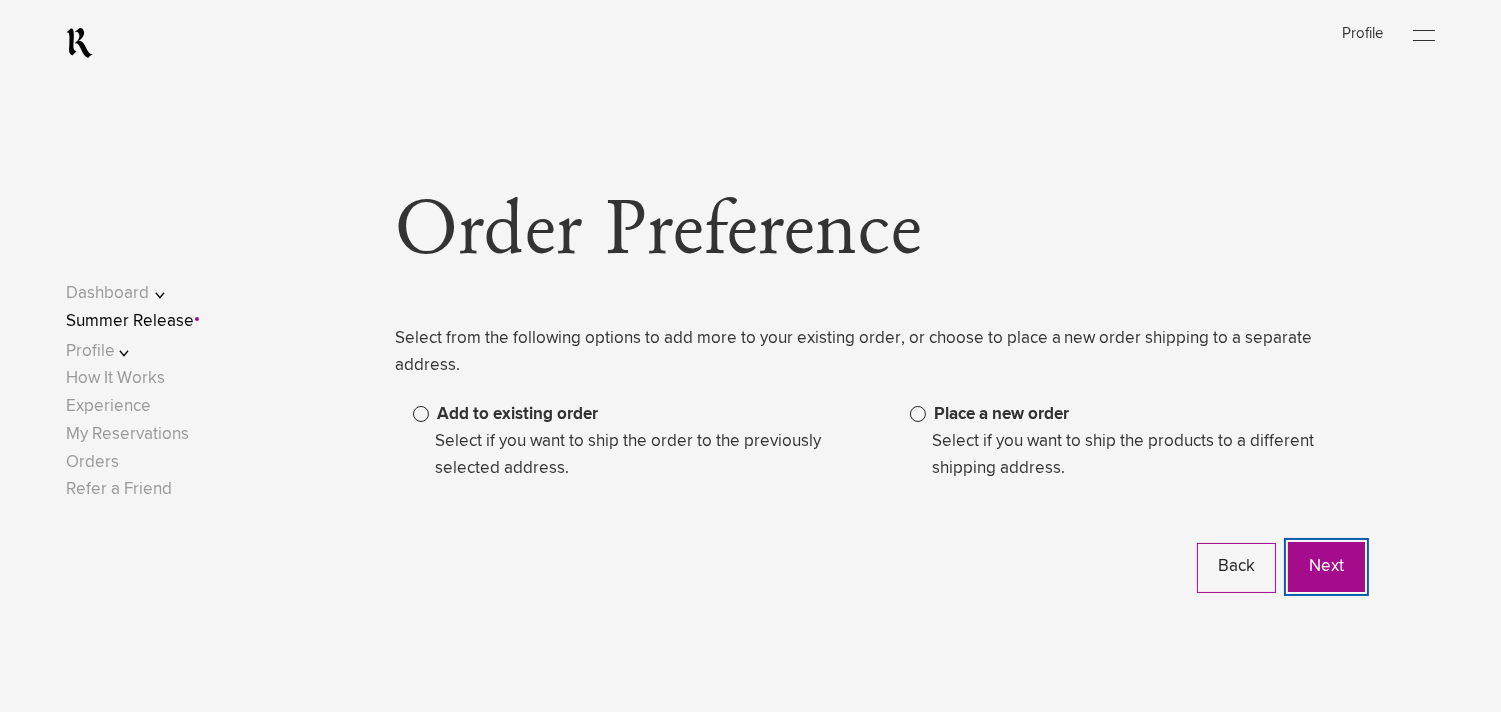 click on "Next" at bounding box center (1326, 567) 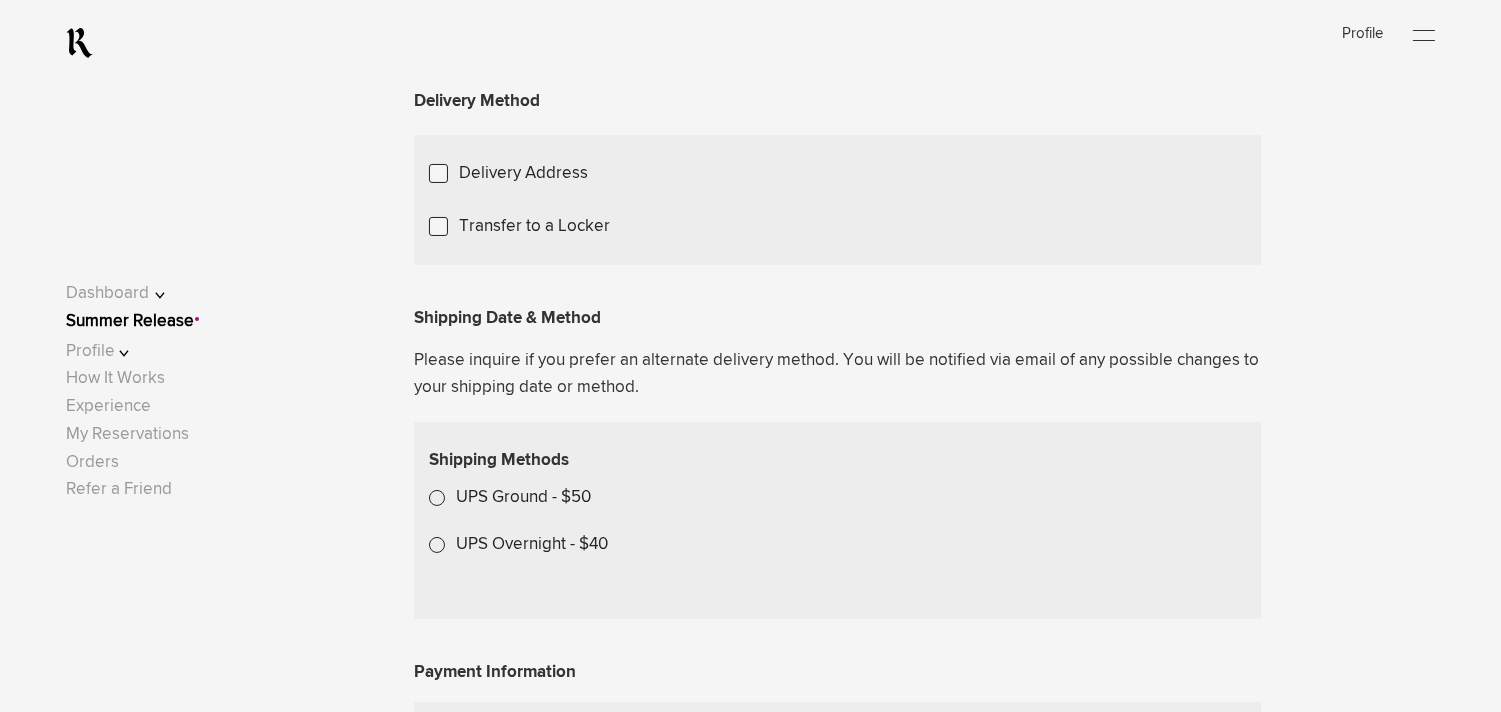 scroll, scrollTop: 283, scrollLeft: 0, axis: vertical 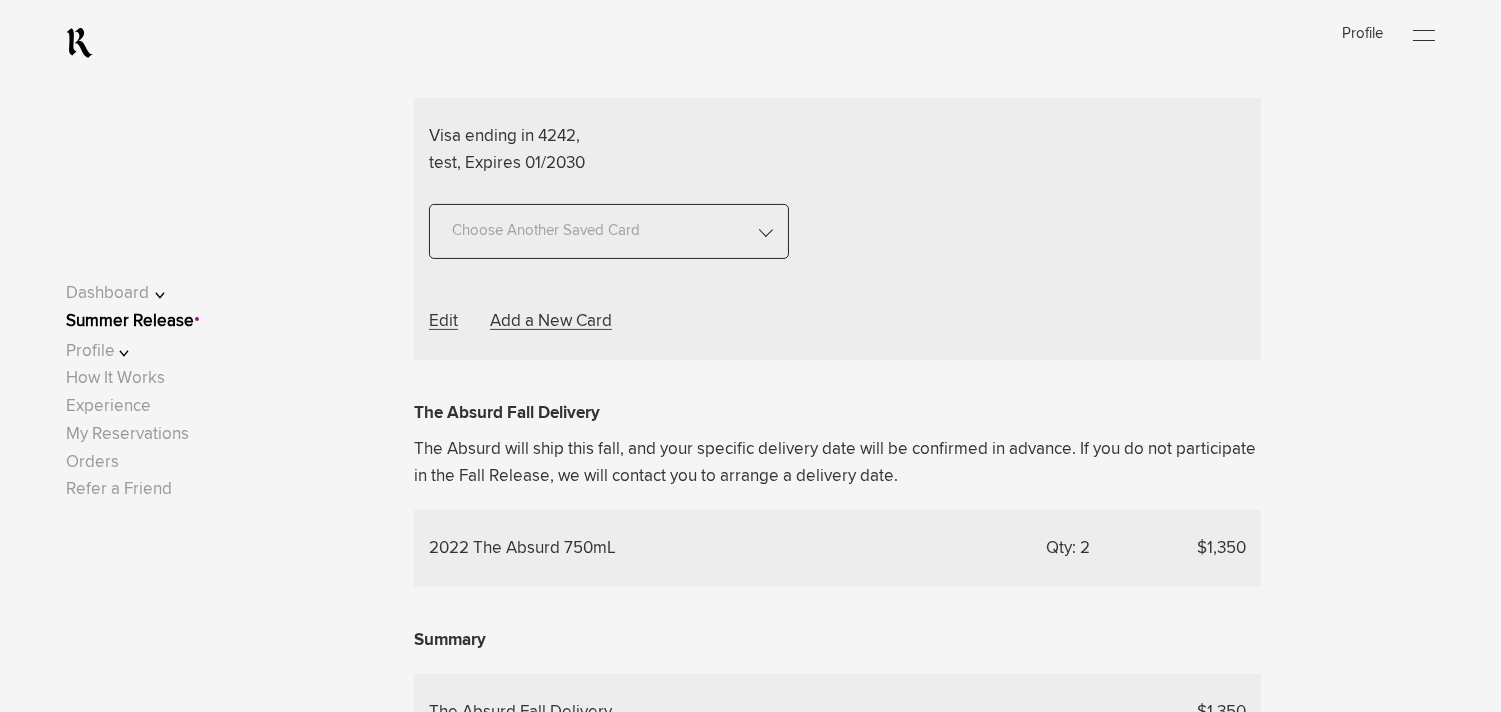click on "UPS Overnight - $40" at bounding box center [532, -60] 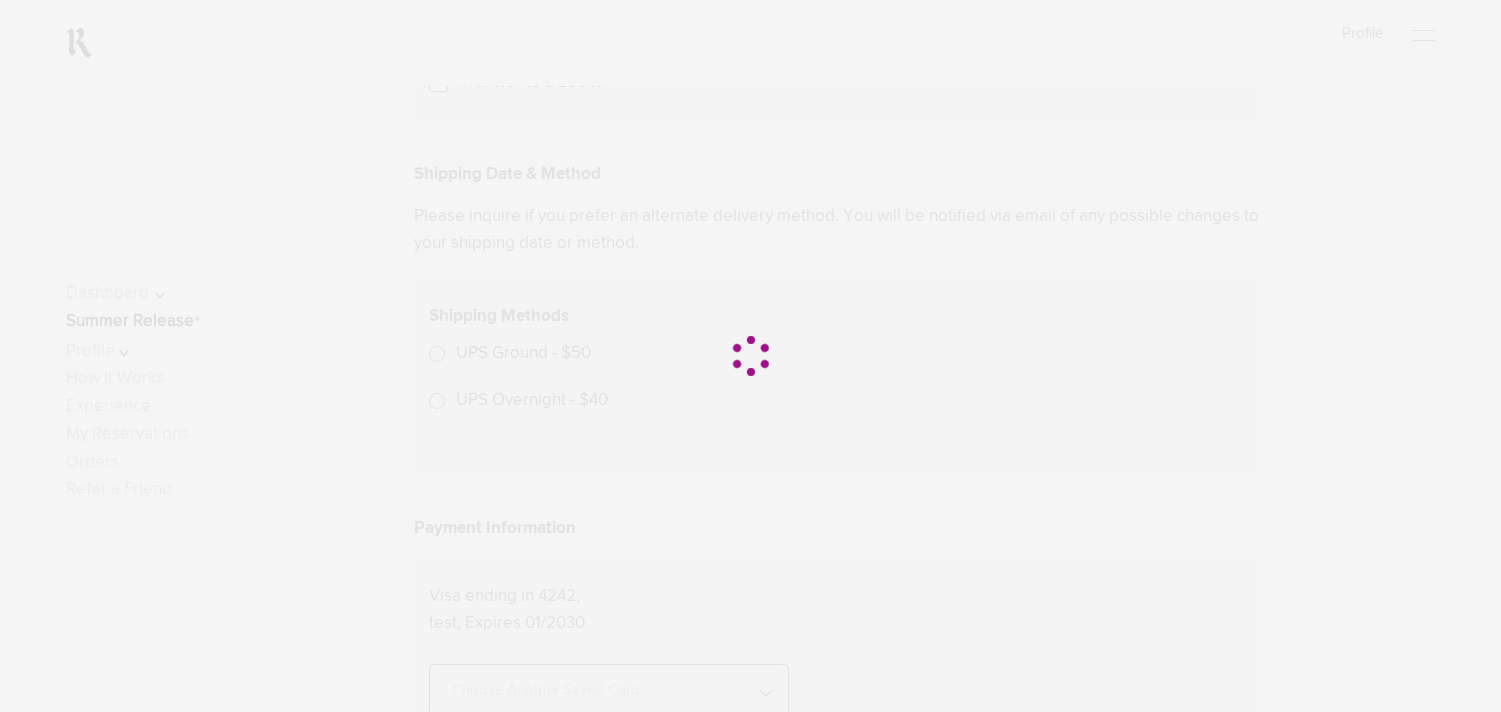 scroll, scrollTop: 877, scrollLeft: 0, axis: vertical 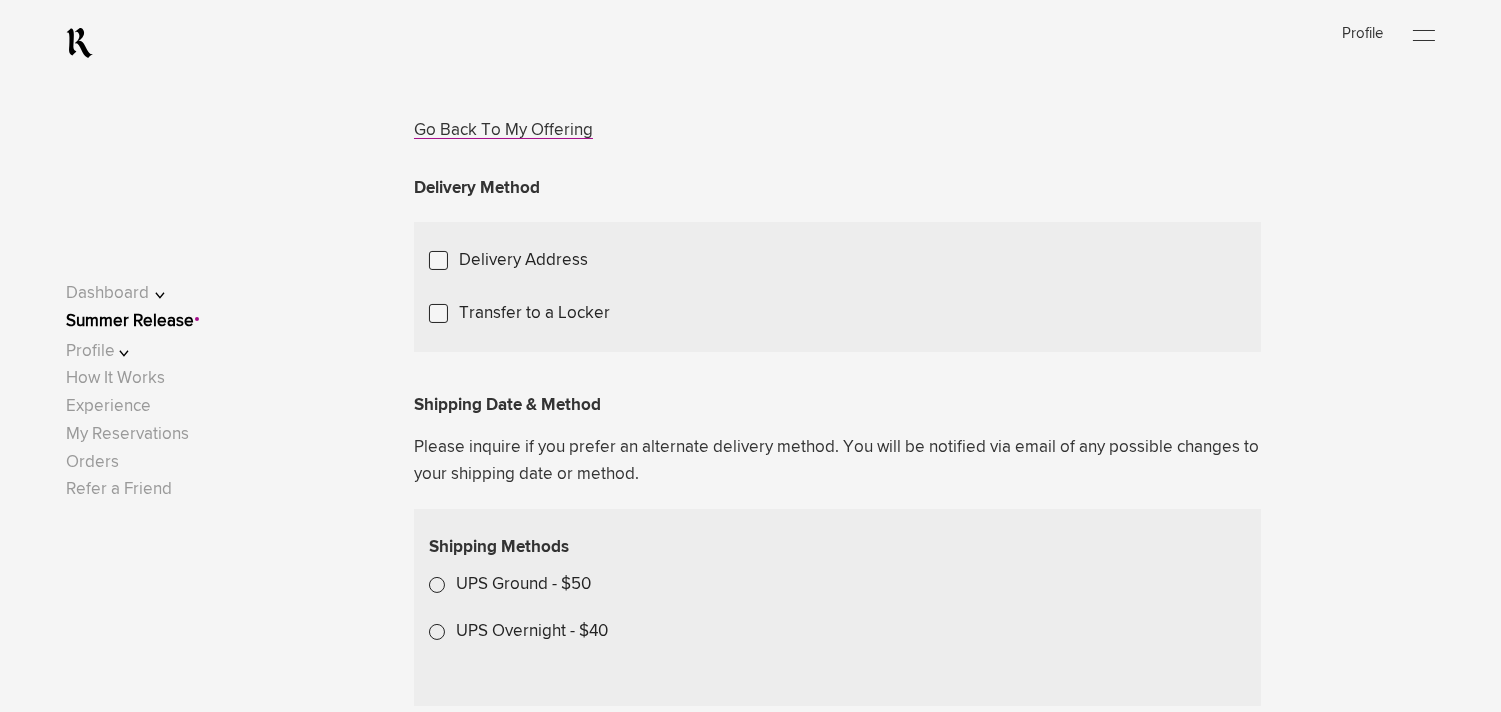 click on "Summer Release" at bounding box center [130, 321] 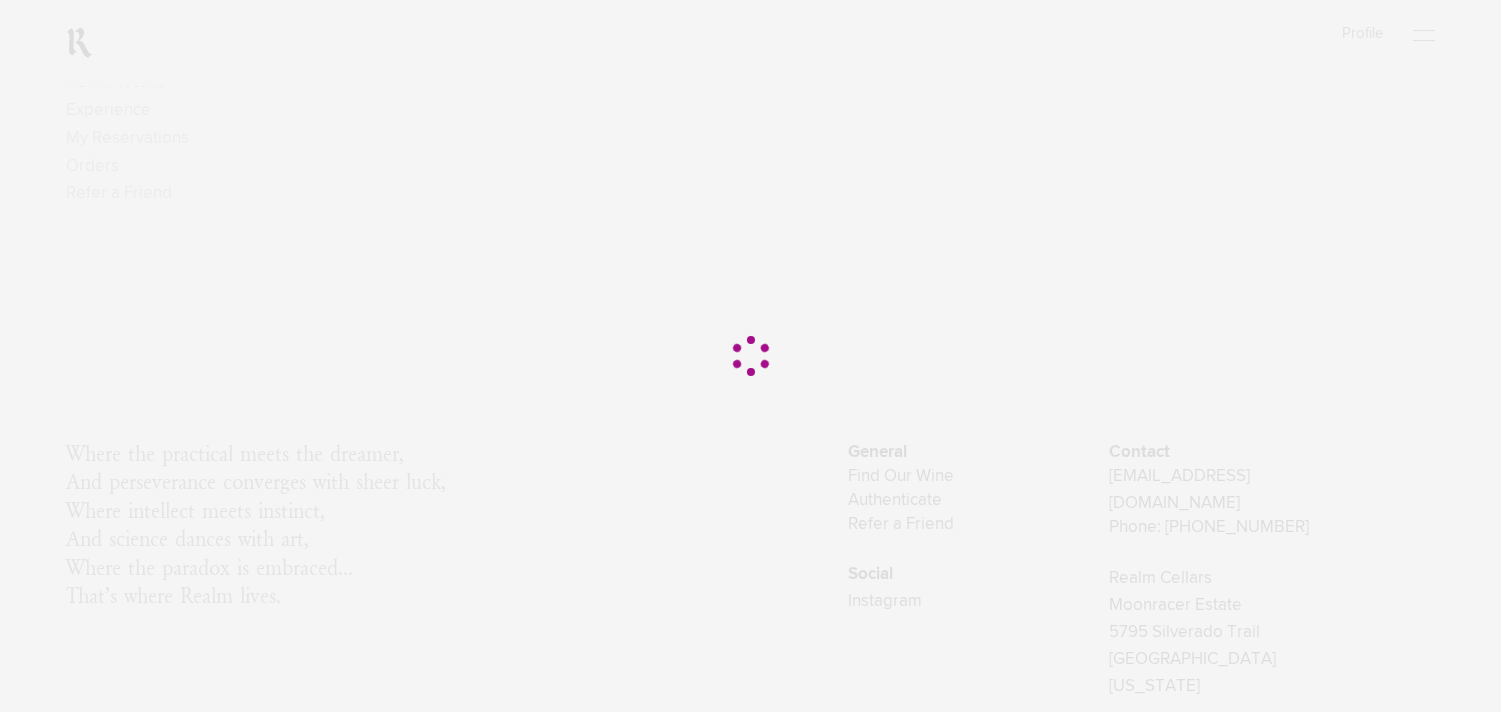 scroll, scrollTop: 0, scrollLeft: 0, axis: both 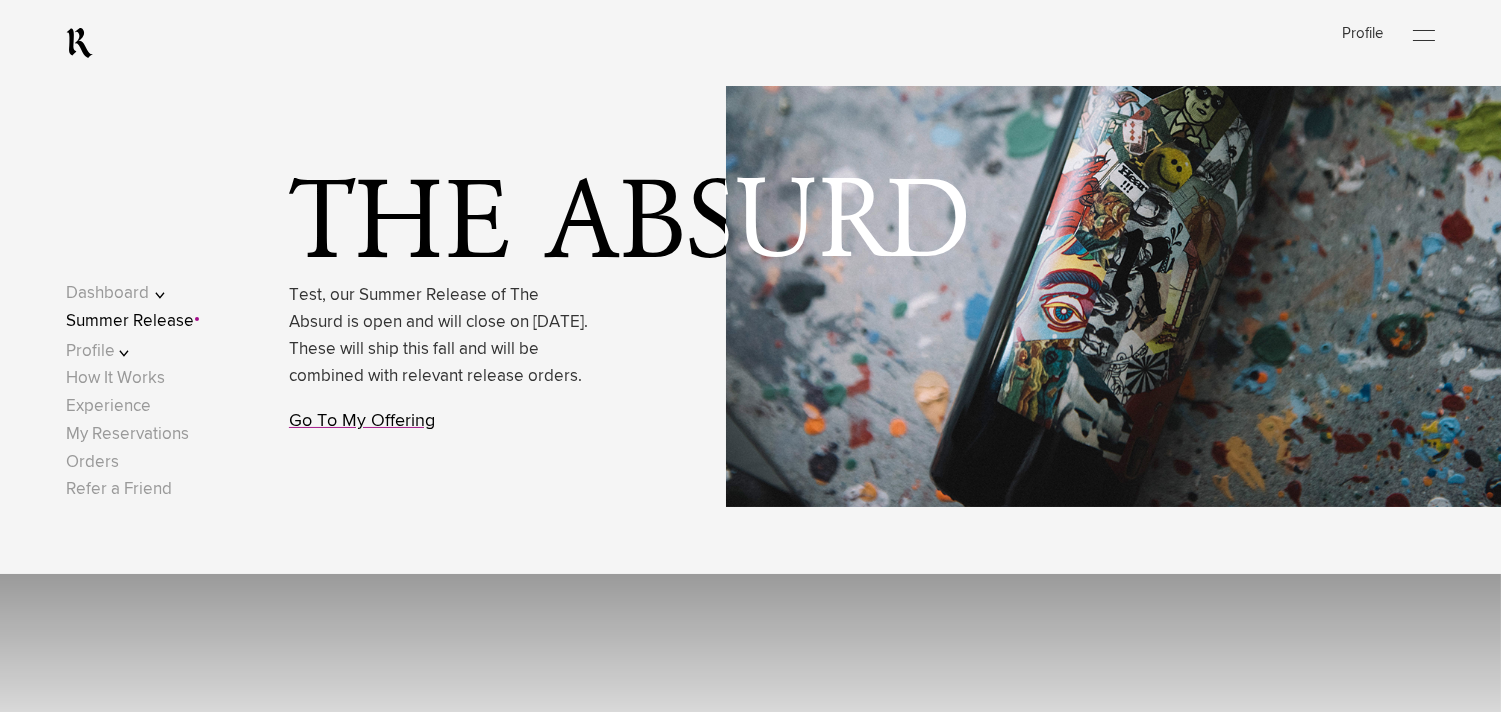 click on "Go To My Offering" at bounding box center (362, 421) 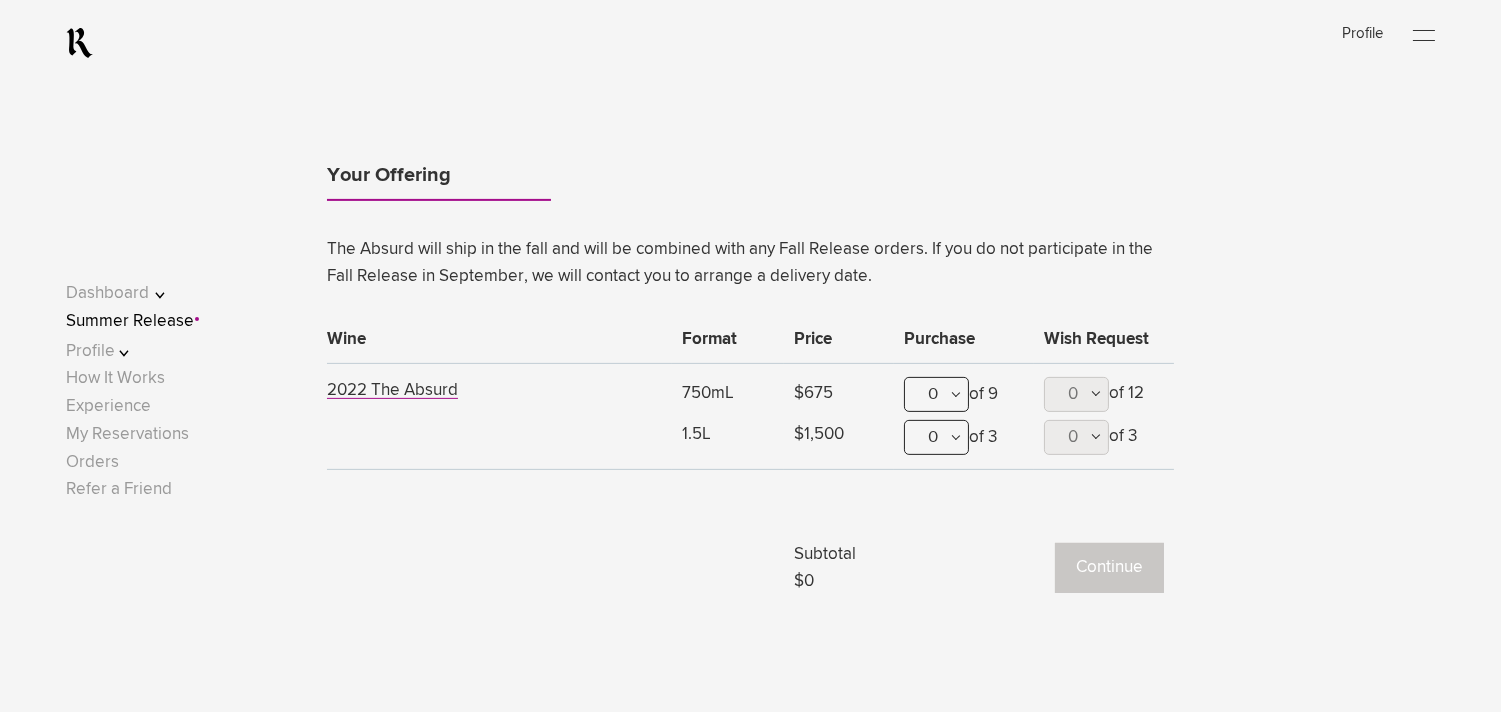 scroll, scrollTop: 1277, scrollLeft: 0, axis: vertical 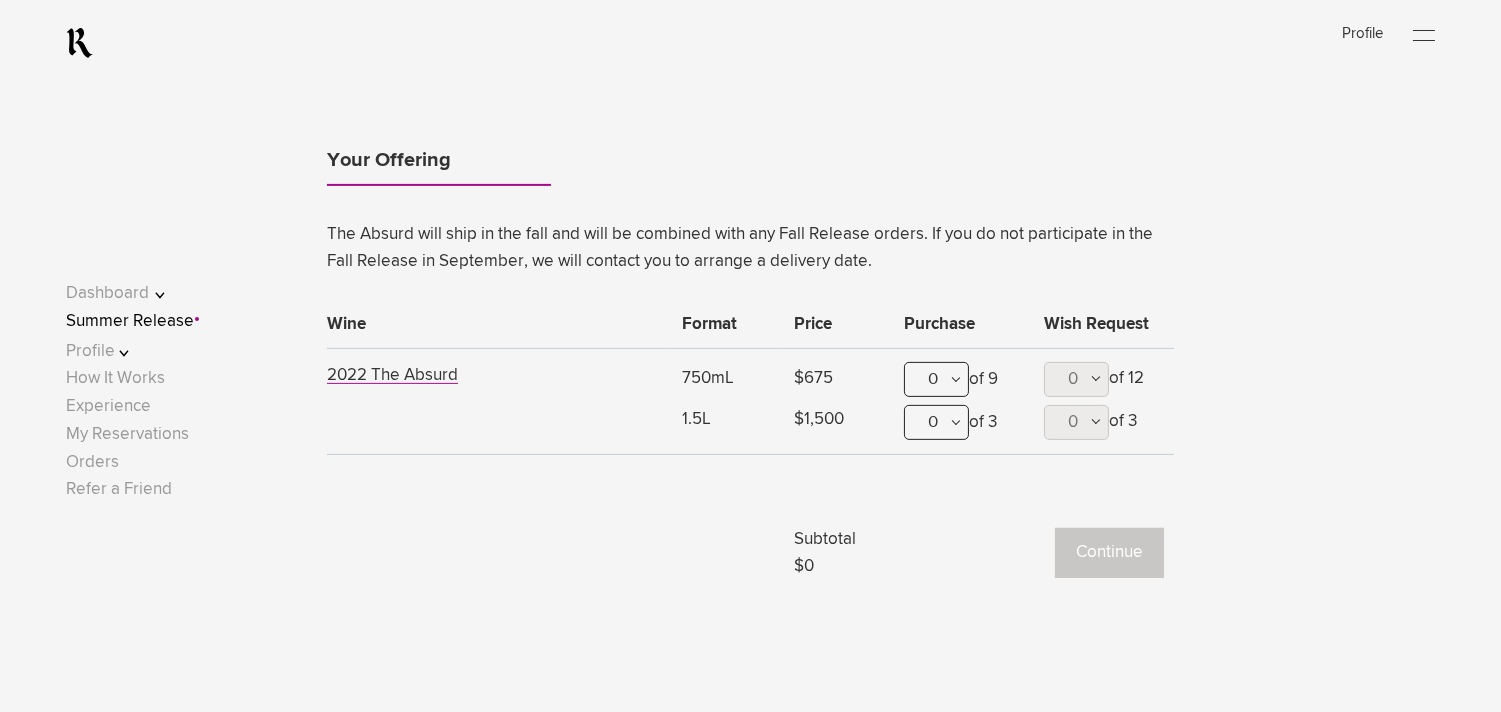 click on "0" at bounding box center (936, 379) 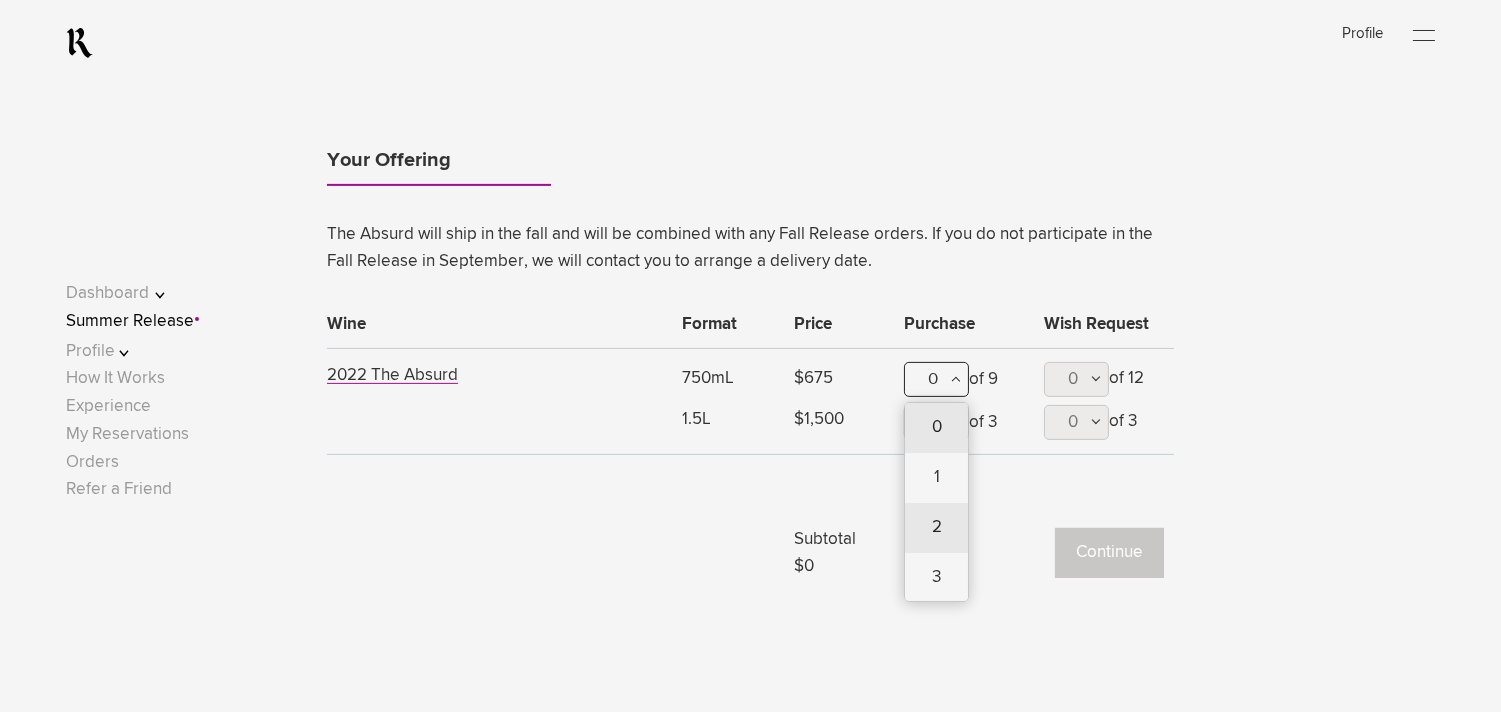 click on "2" at bounding box center (936, 528) 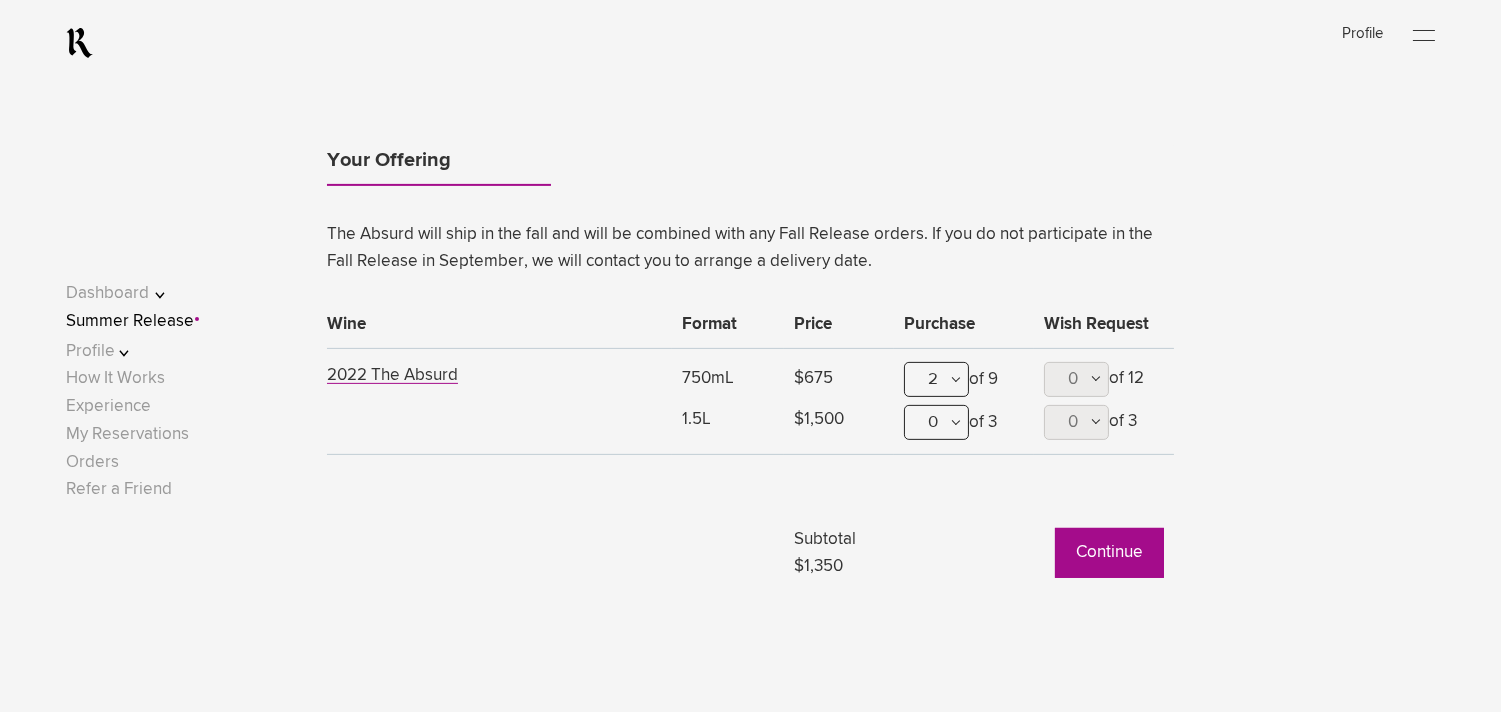 click on "2" at bounding box center [936, 379] 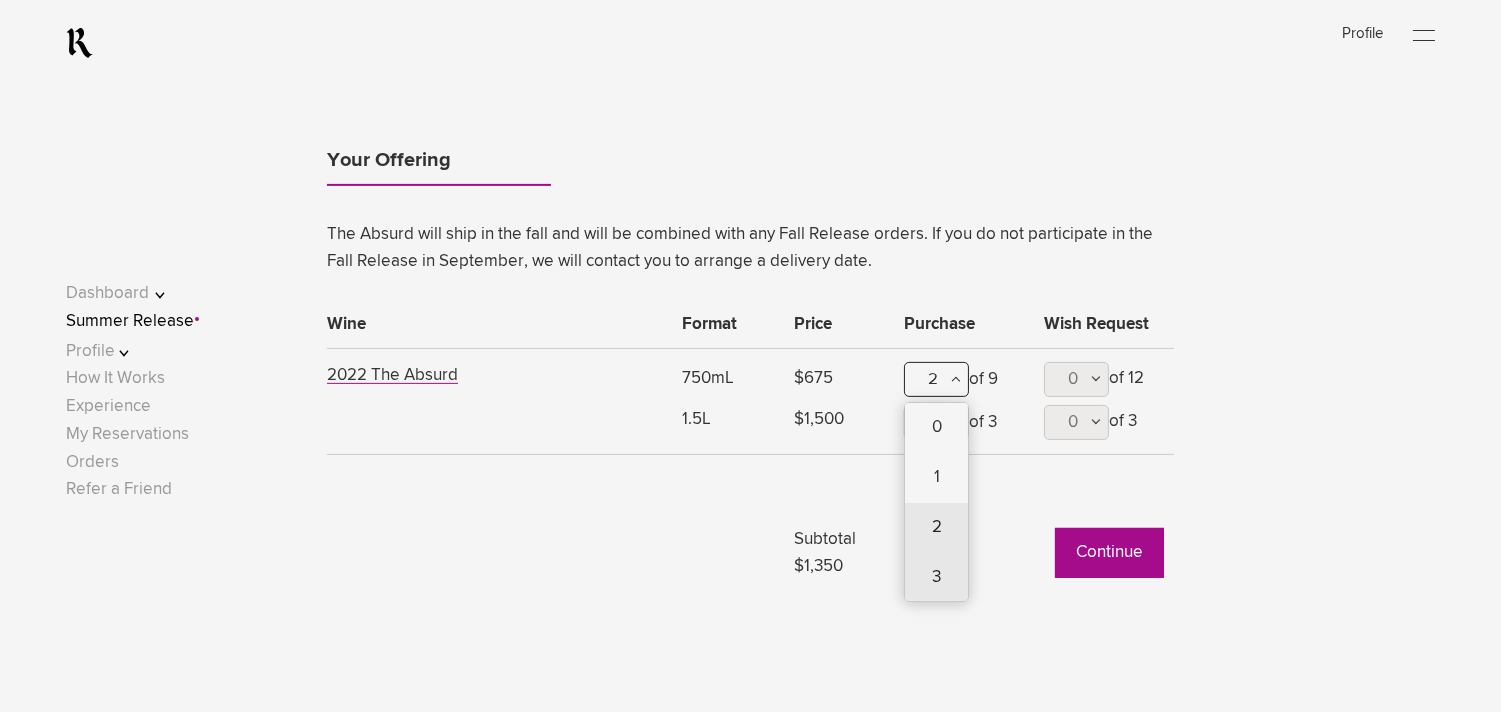 click on "3" at bounding box center [936, 578] 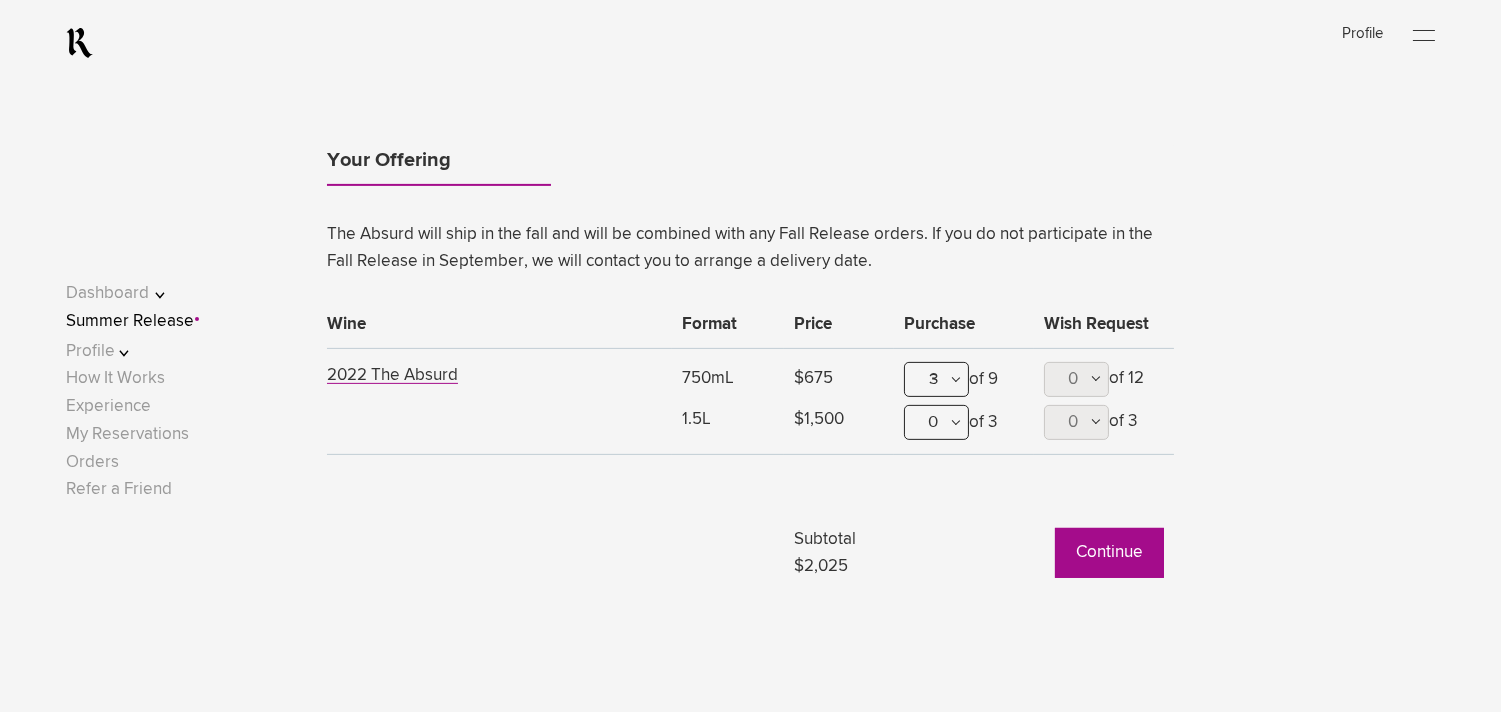 click on "Continue" at bounding box center (1109, 553) 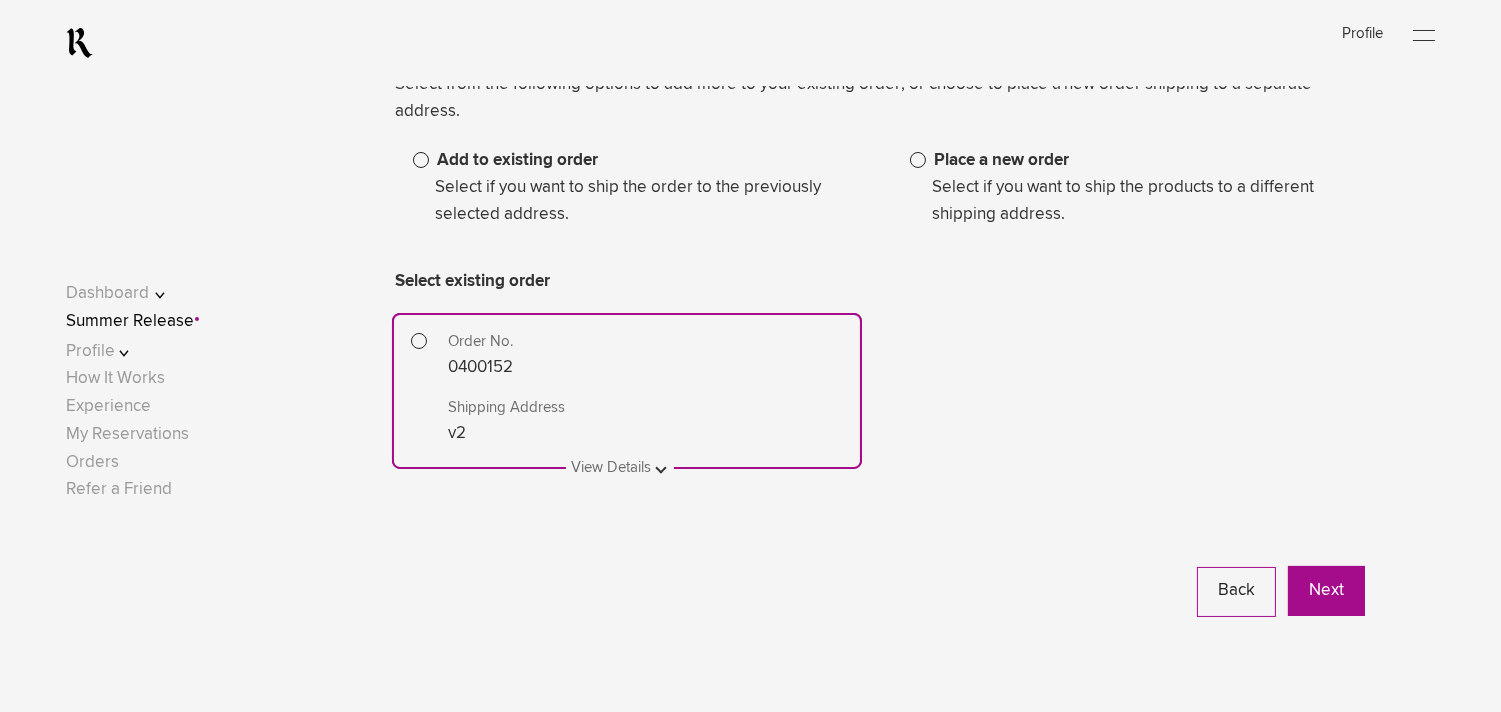 scroll, scrollTop: 292, scrollLeft: 0, axis: vertical 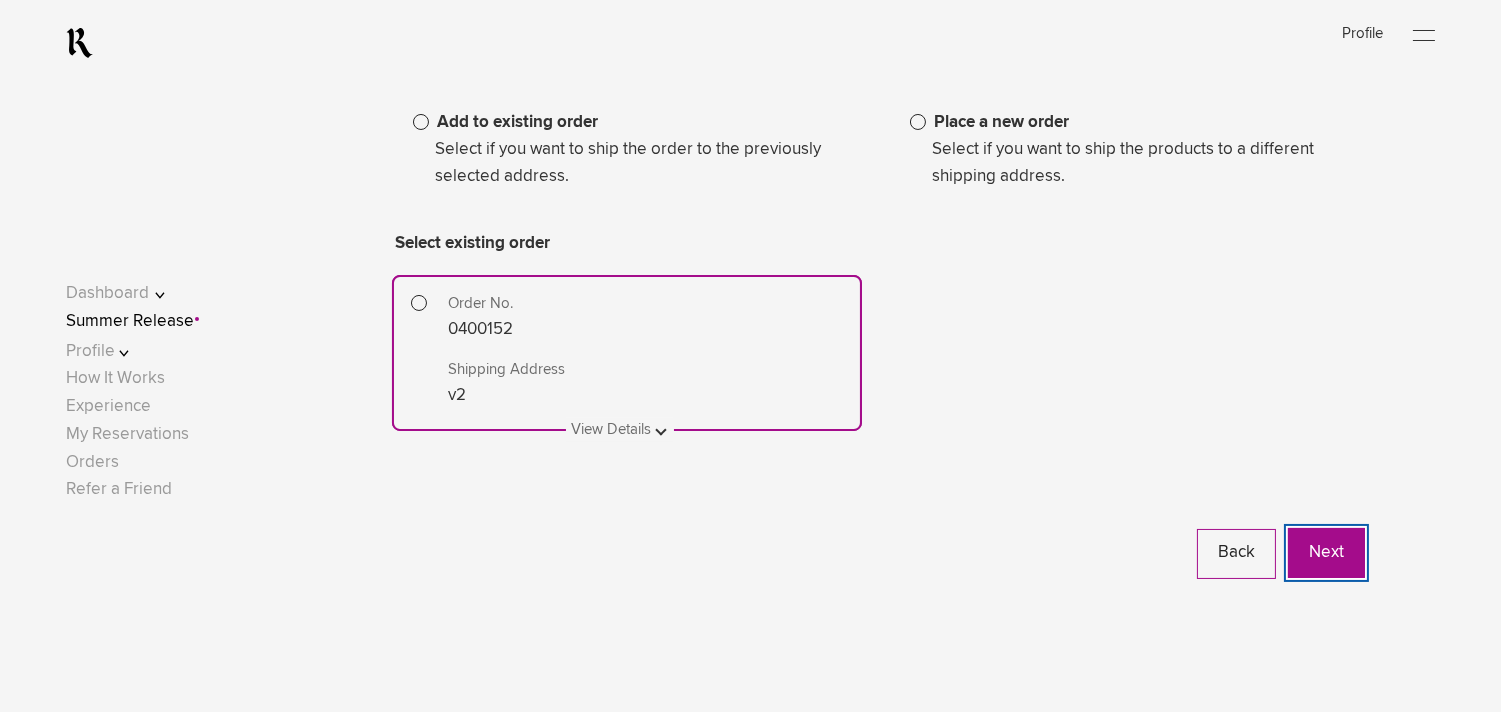 click on "Next" at bounding box center [1326, 553] 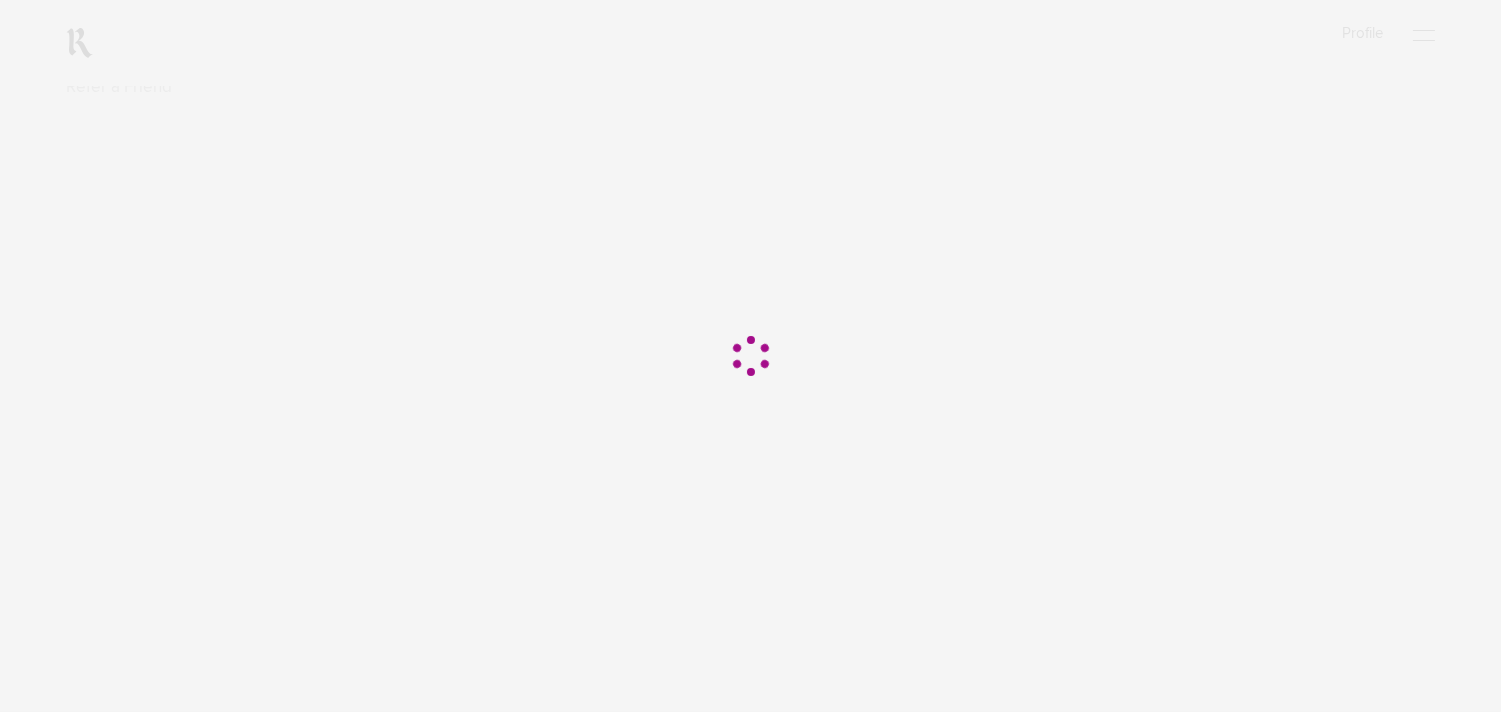 scroll, scrollTop: 0, scrollLeft: 0, axis: both 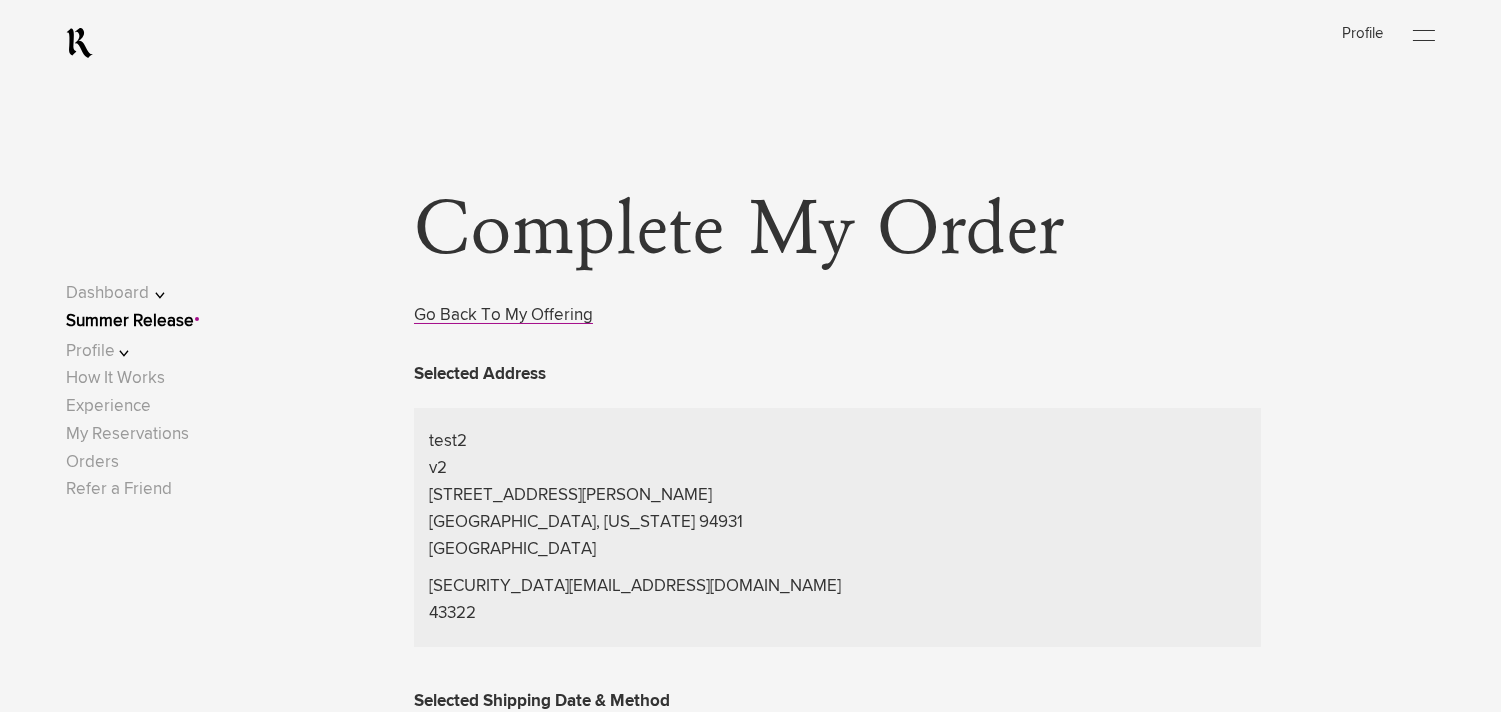 click on "Summer Release" at bounding box center [130, 321] 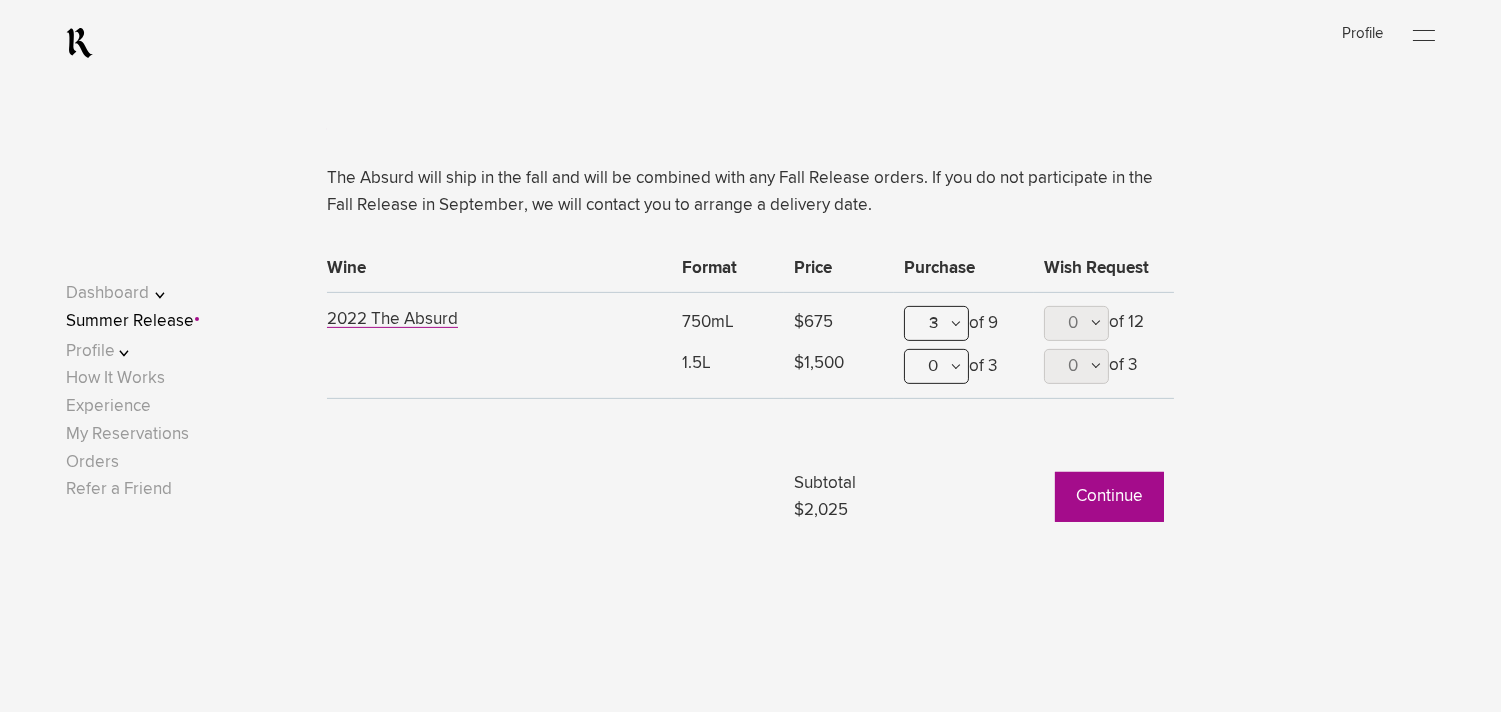 scroll, scrollTop: 1356, scrollLeft: 0, axis: vertical 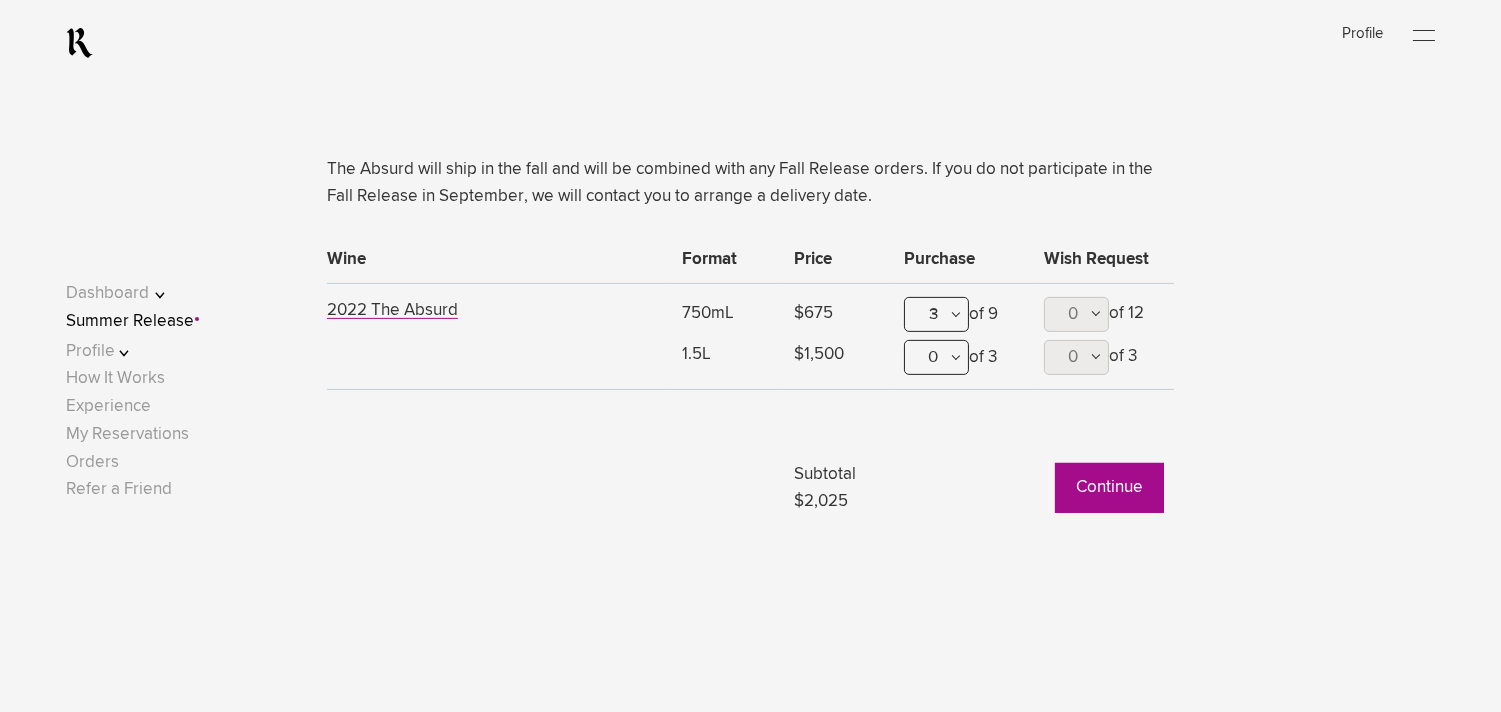 click on "Continue" at bounding box center (1109, 488) 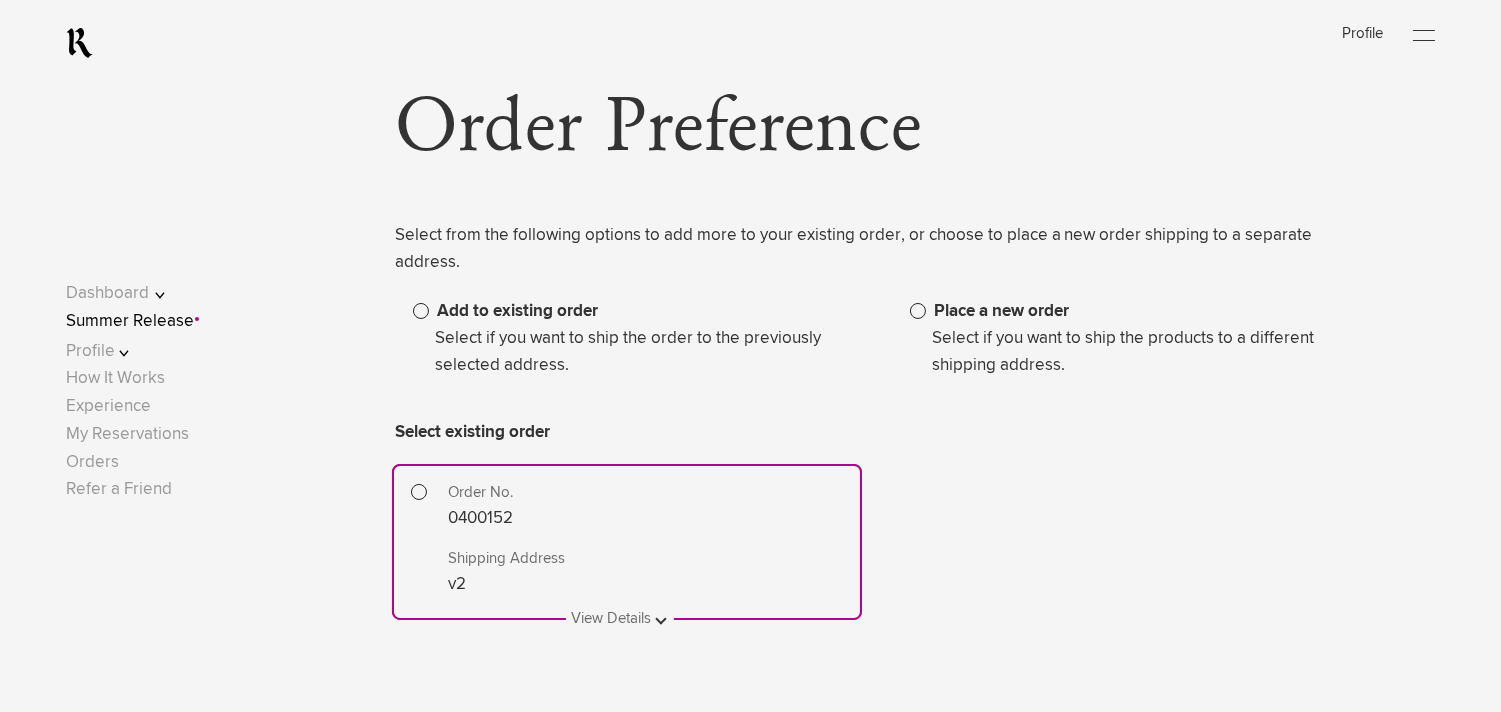 scroll, scrollTop: 110, scrollLeft: 0, axis: vertical 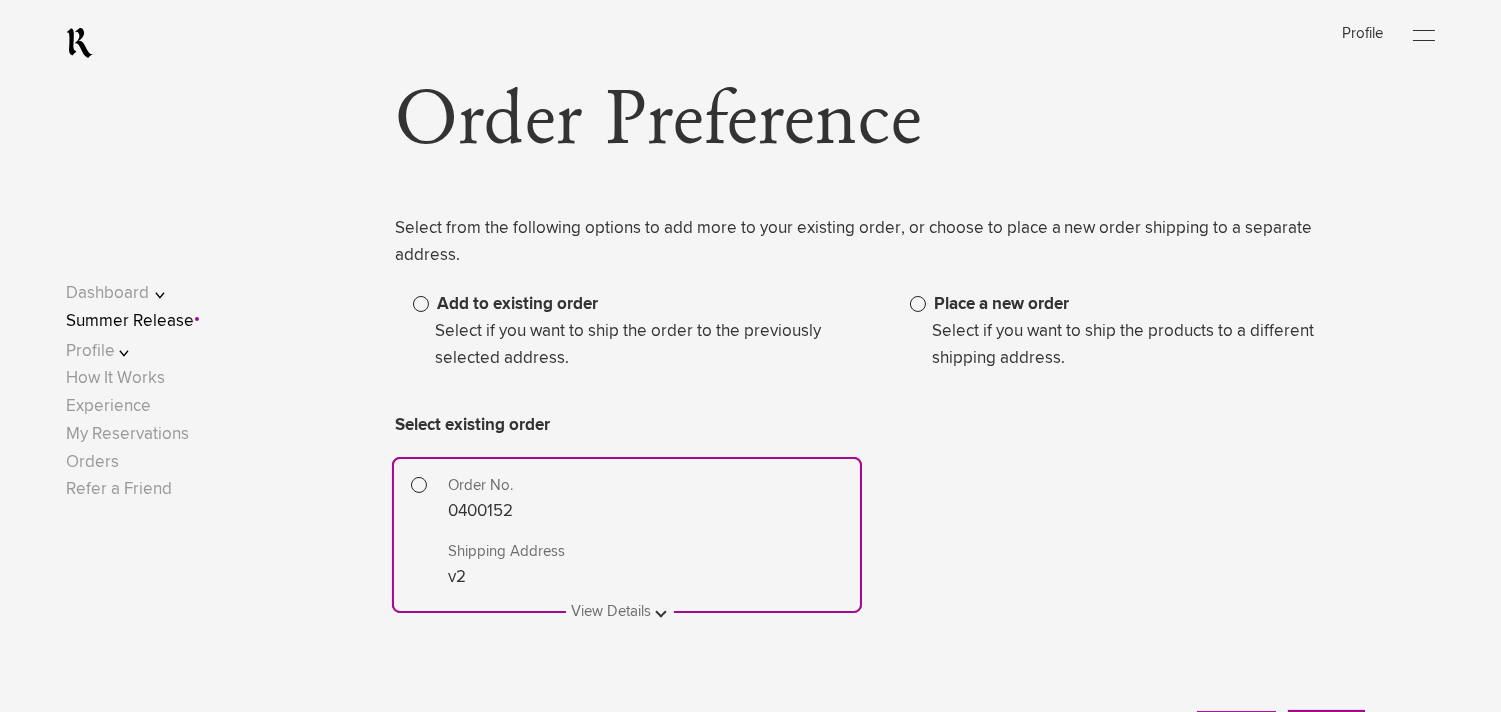 click at bounding box center (918, 304) 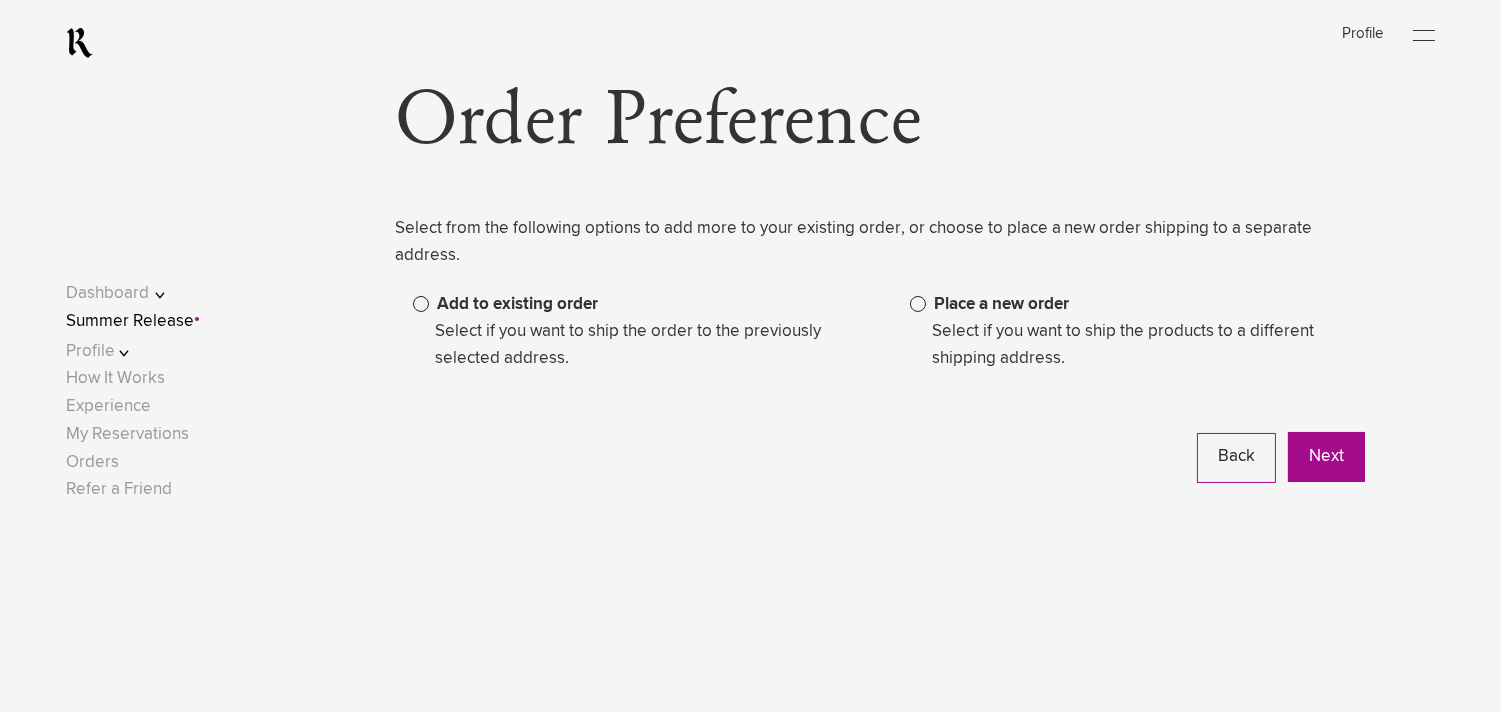 click at bounding box center [421, 304] 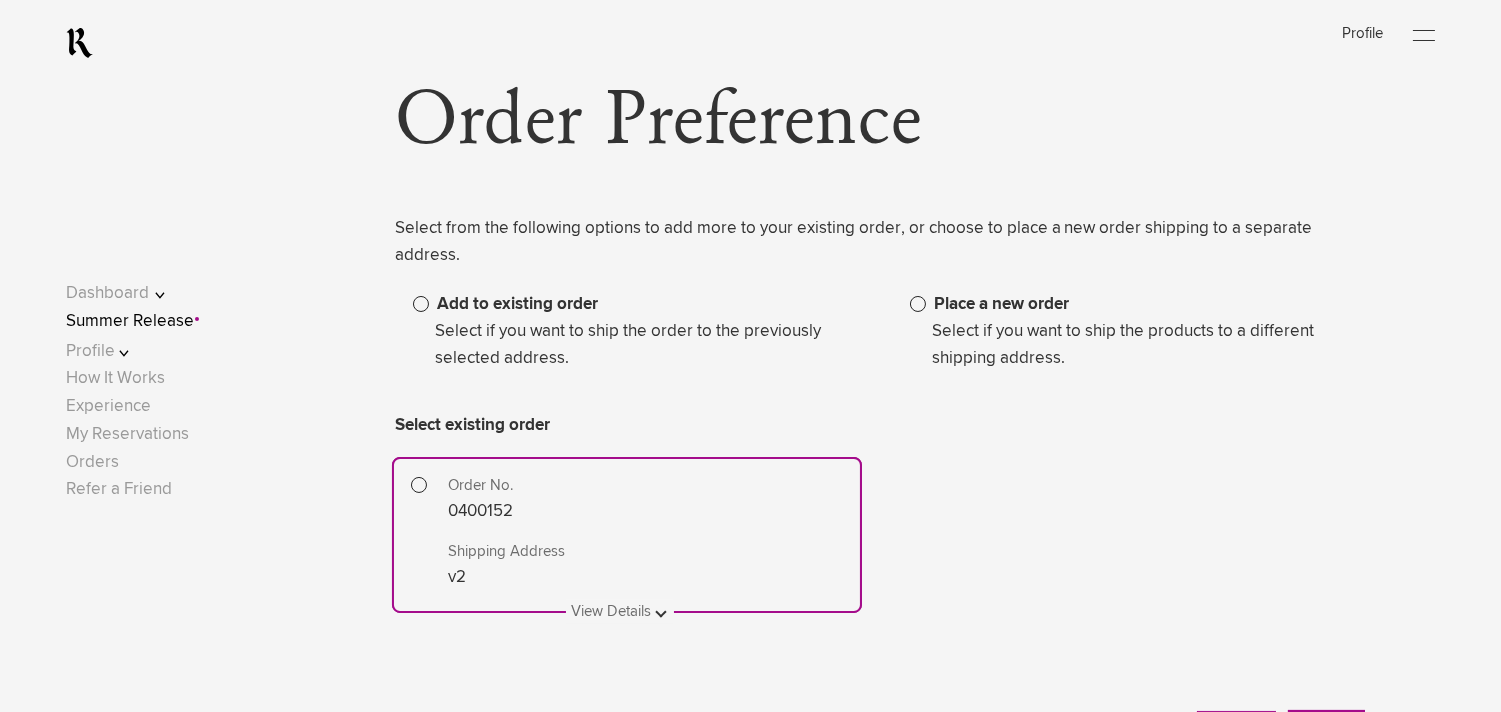 click at bounding box center [918, 304] 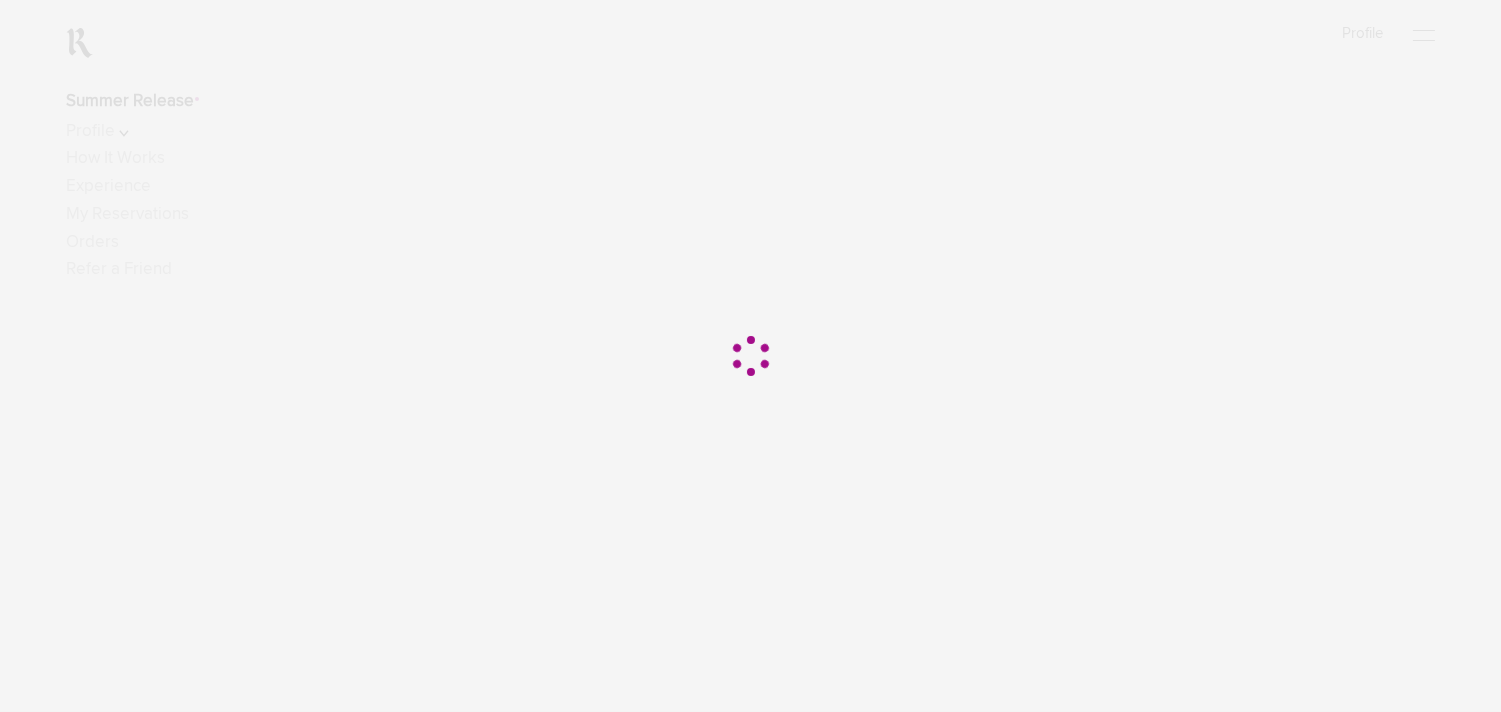 scroll, scrollTop: 0, scrollLeft: 0, axis: both 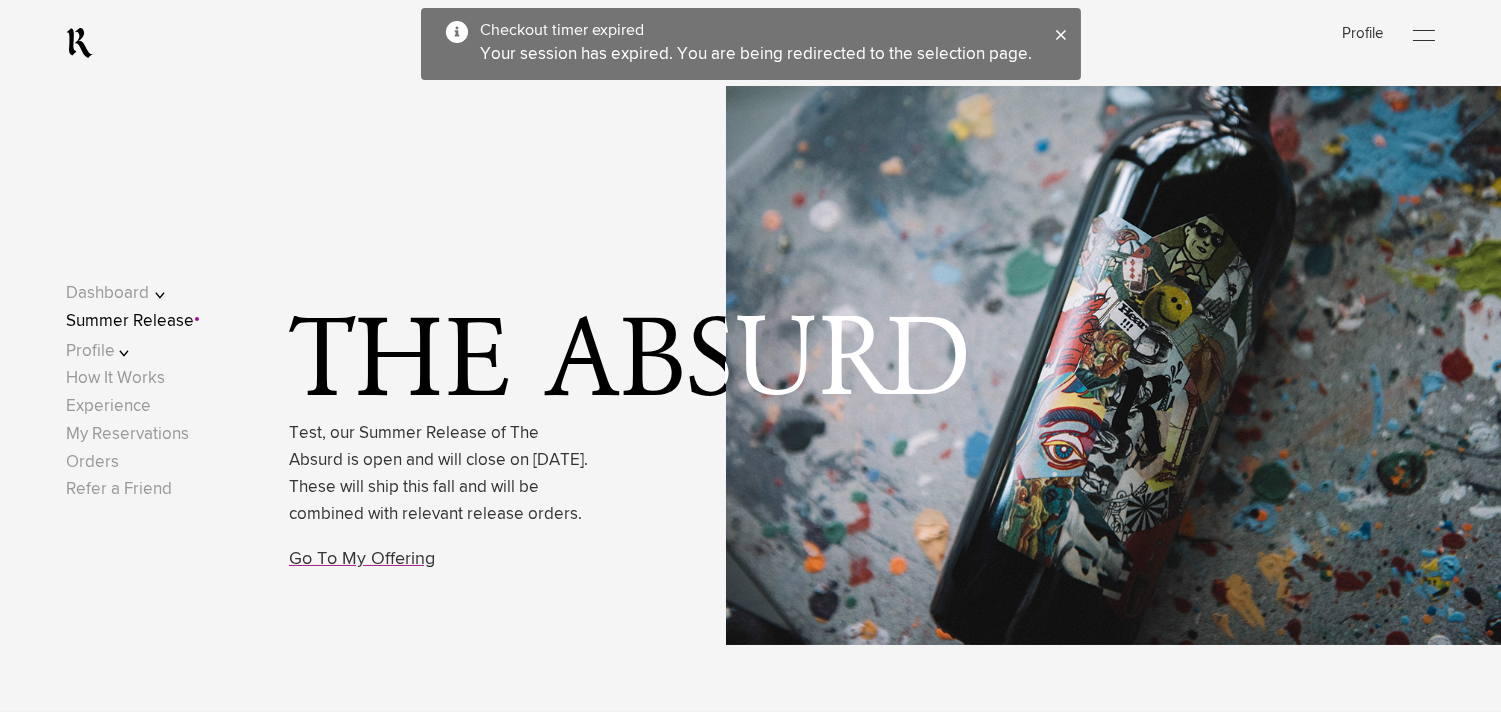 click on "Summer Release" at bounding box center (130, 321) 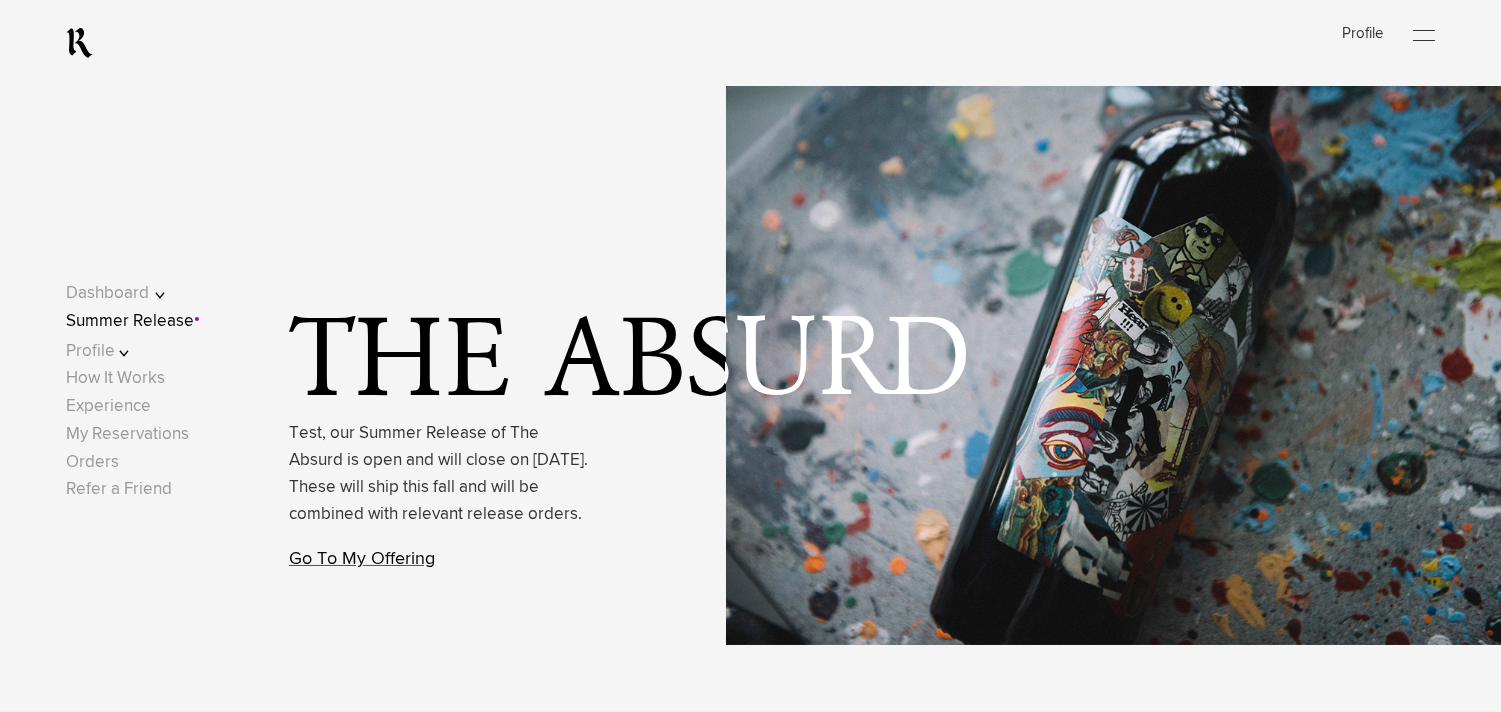 click on "Go To My Offering" at bounding box center [362, 559] 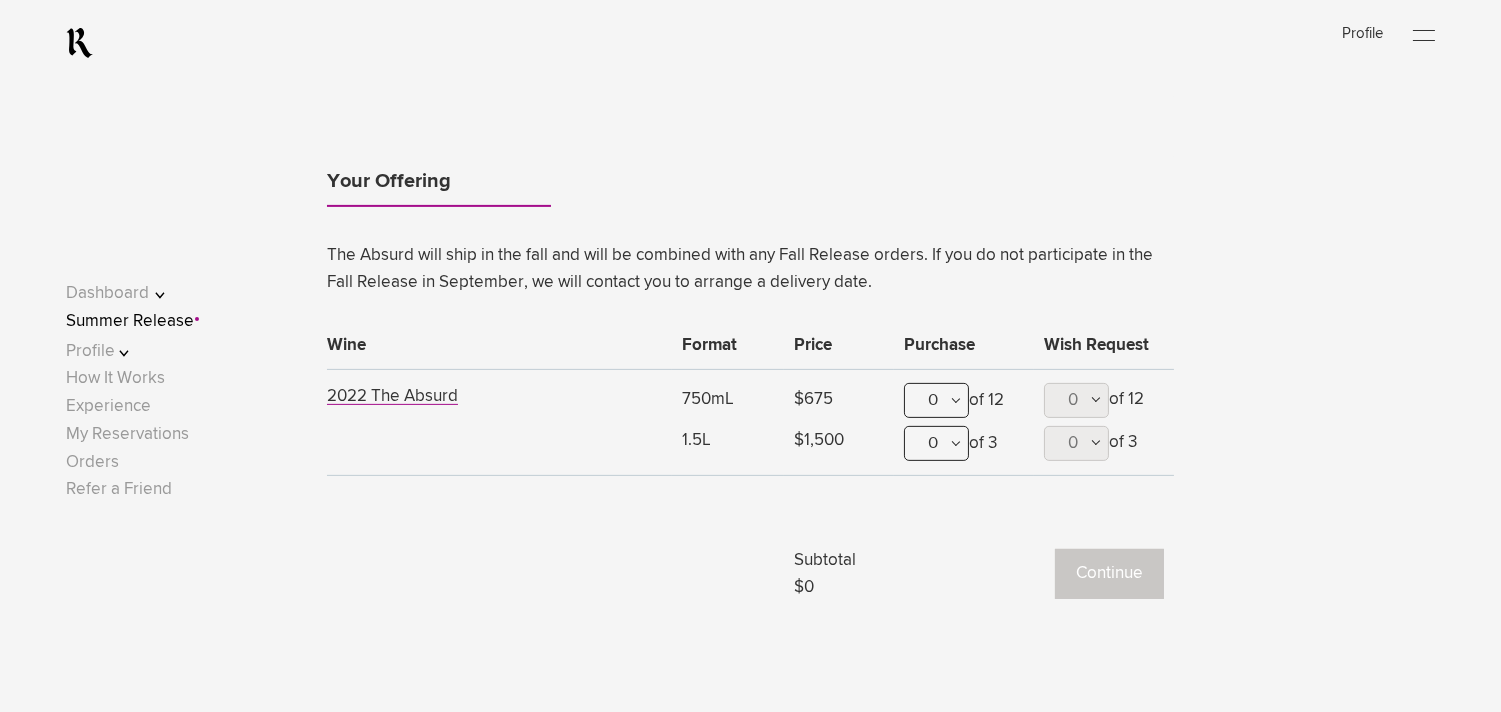 scroll, scrollTop: 1277, scrollLeft: 0, axis: vertical 